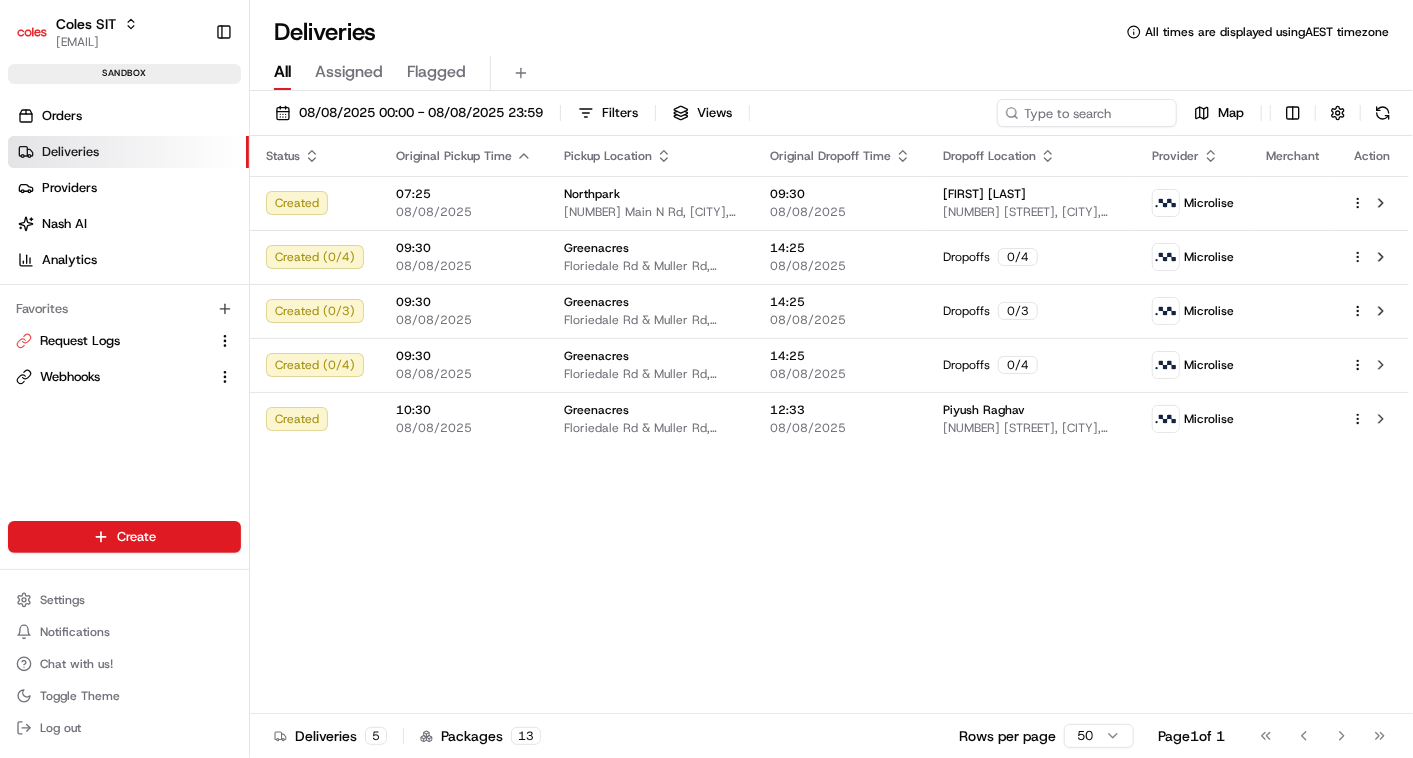 scroll, scrollTop: 0, scrollLeft: 0, axis: both 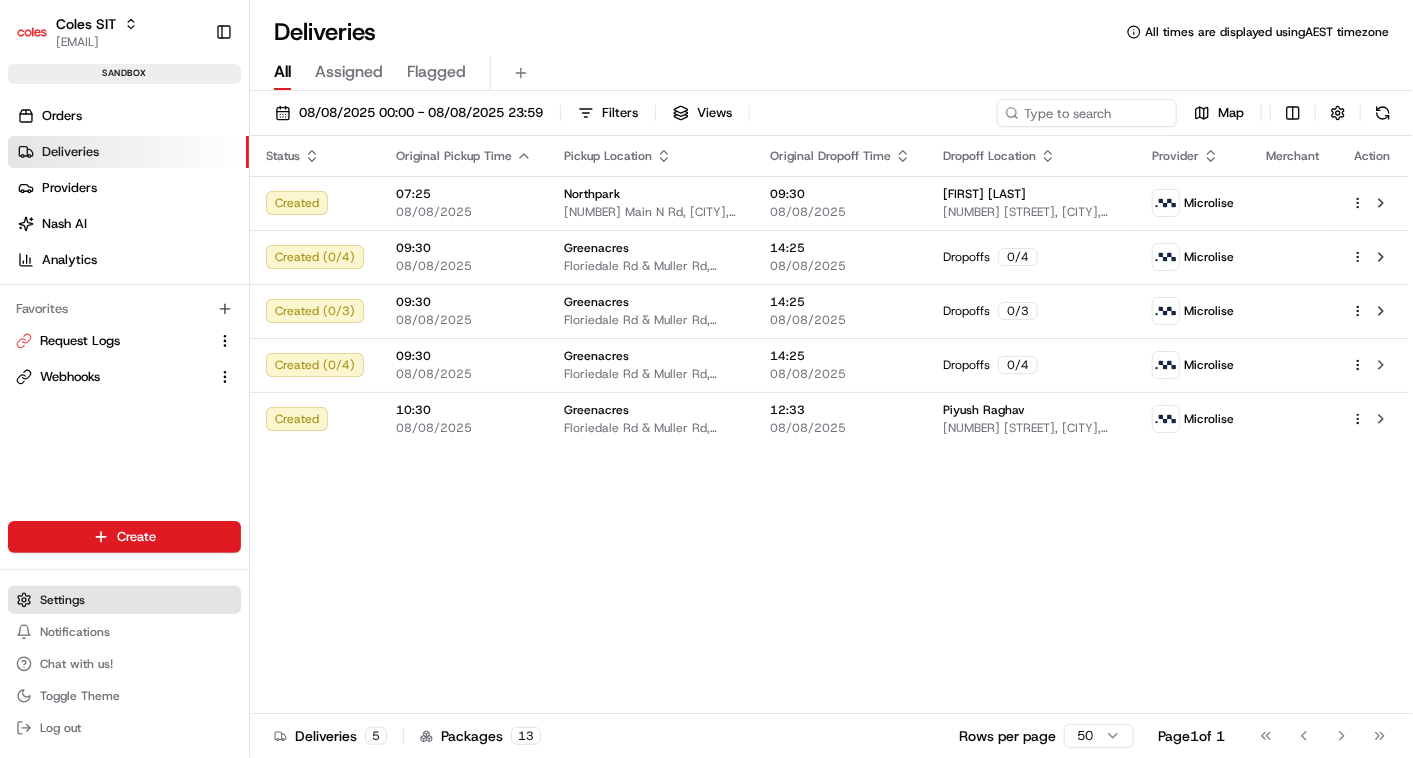 click on "Settings" at bounding box center [62, 600] 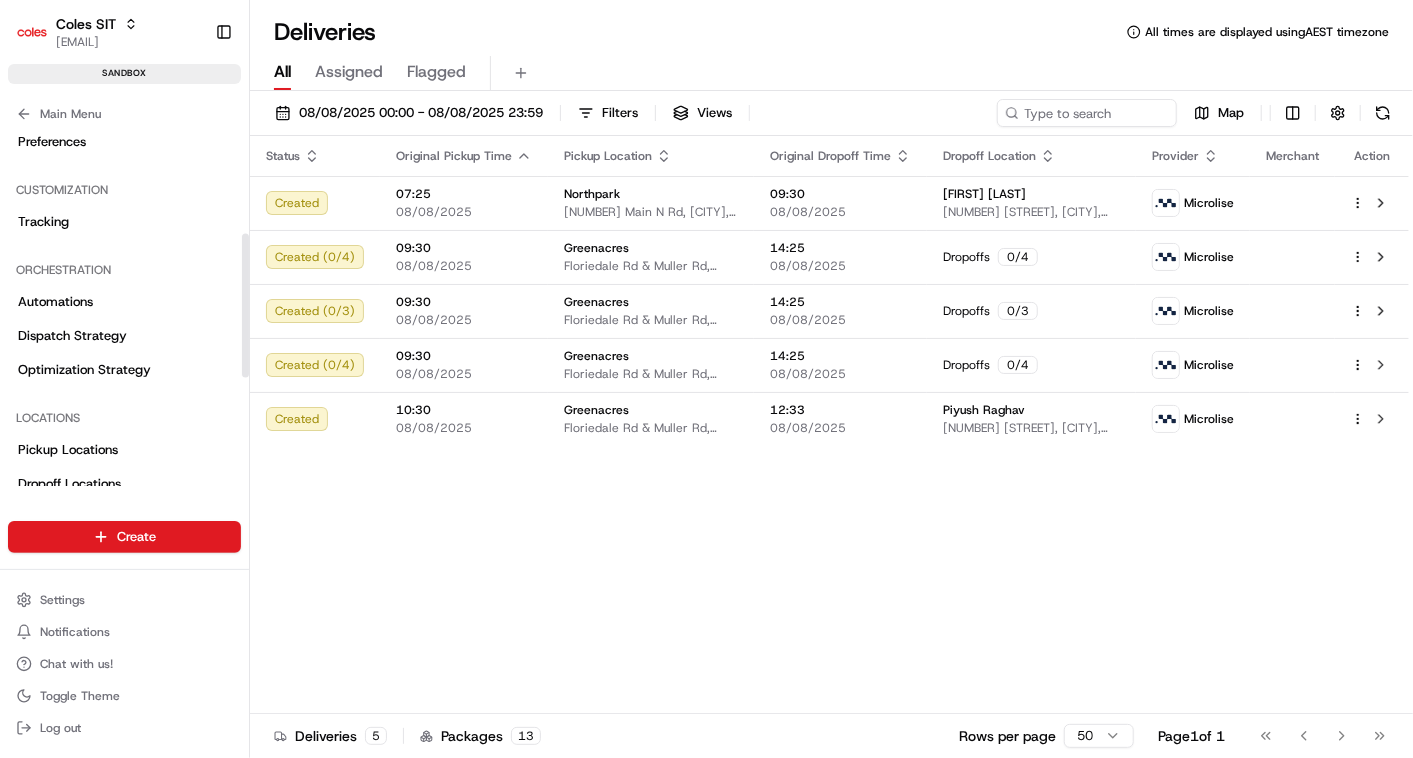 scroll, scrollTop: 333, scrollLeft: 0, axis: vertical 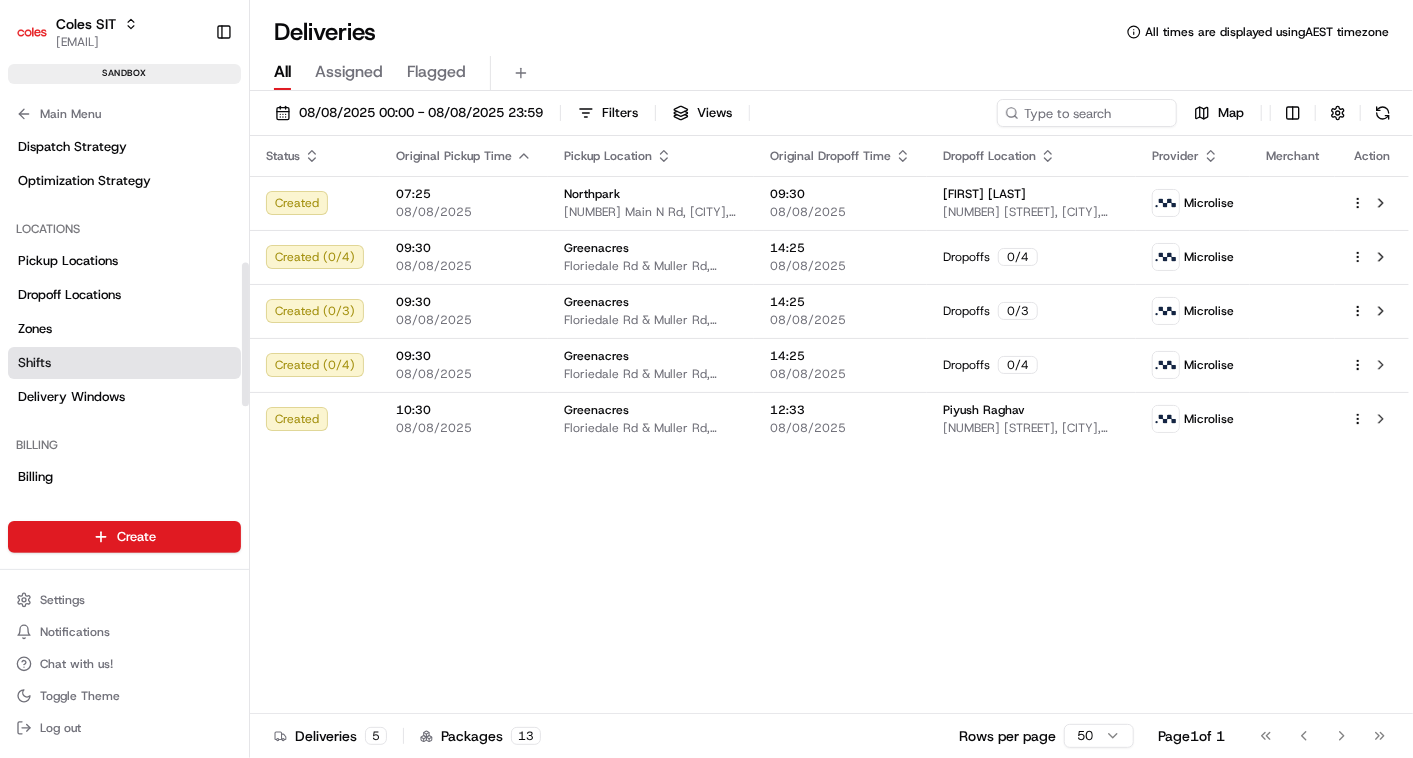 click on "Shifts" at bounding box center (124, 363) 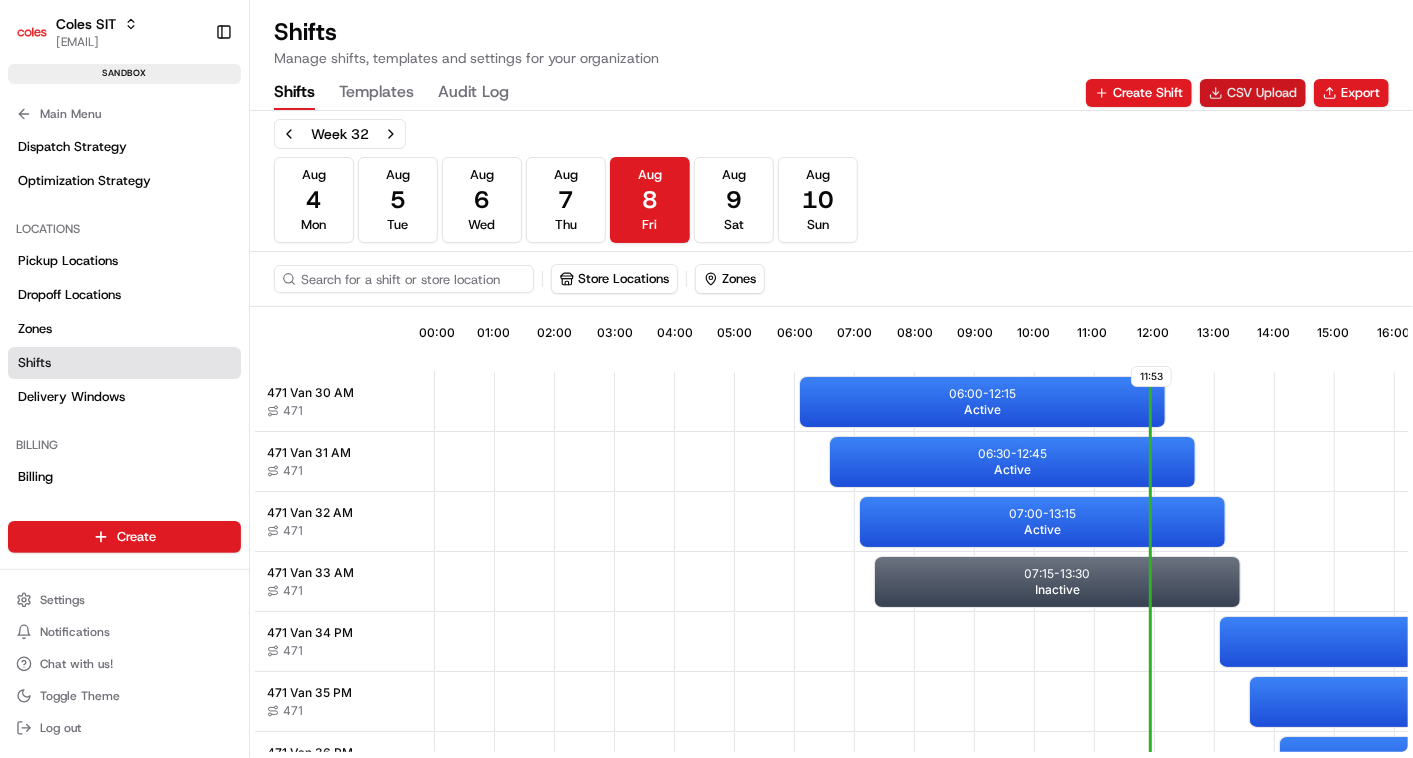 click on "CSV Upload" at bounding box center (1253, 93) 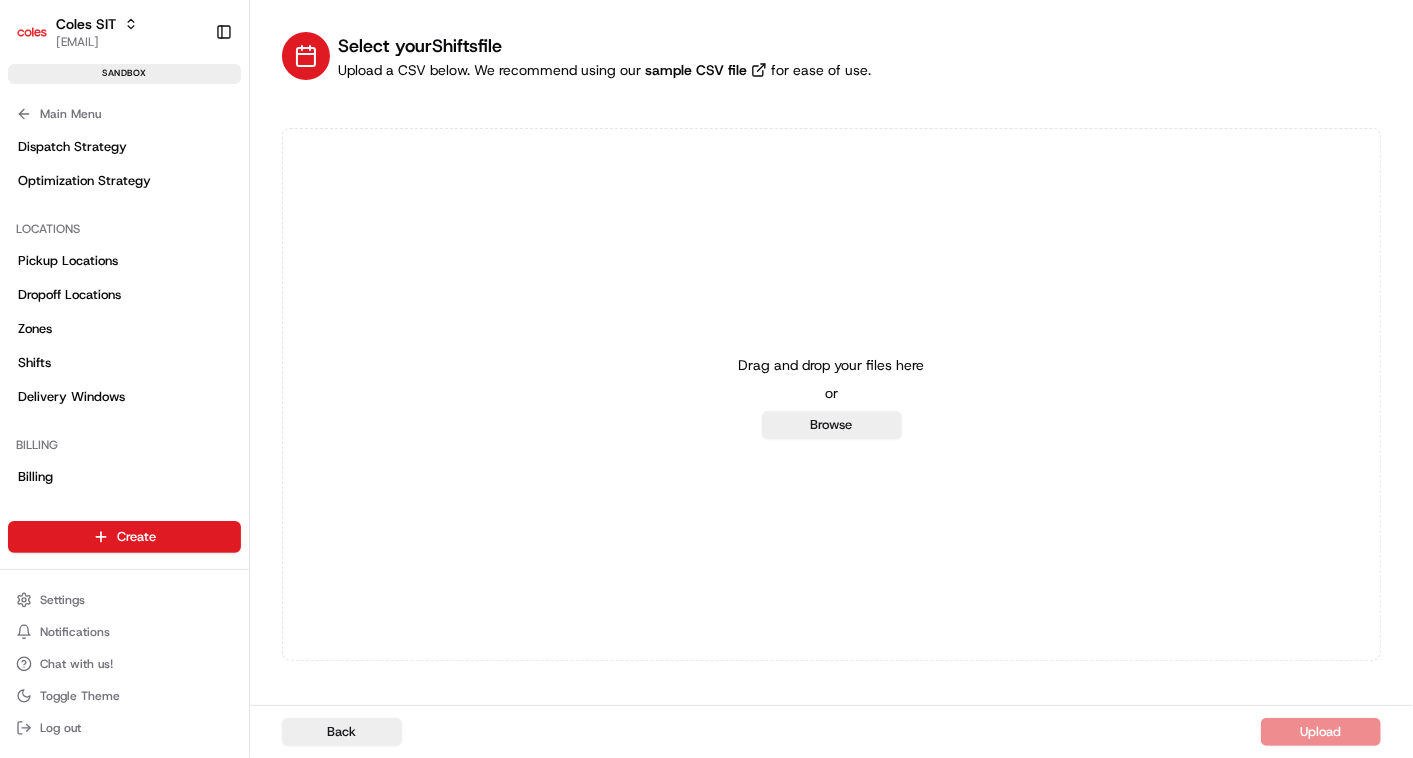 click on "Drag and drop your files here or Browse" at bounding box center (831, 394) 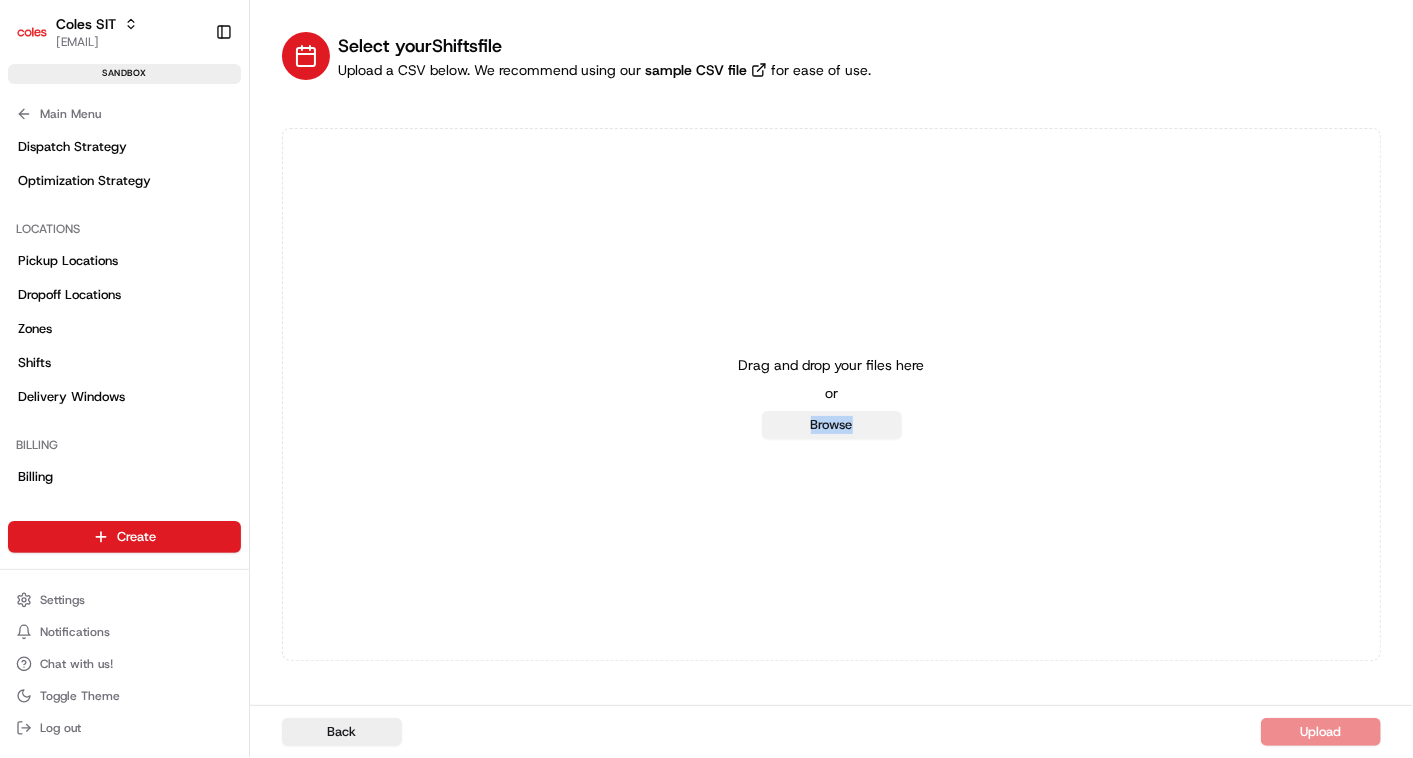 drag, startPoint x: 814, startPoint y: 439, endPoint x: 825, endPoint y: 428, distance: 15.556349 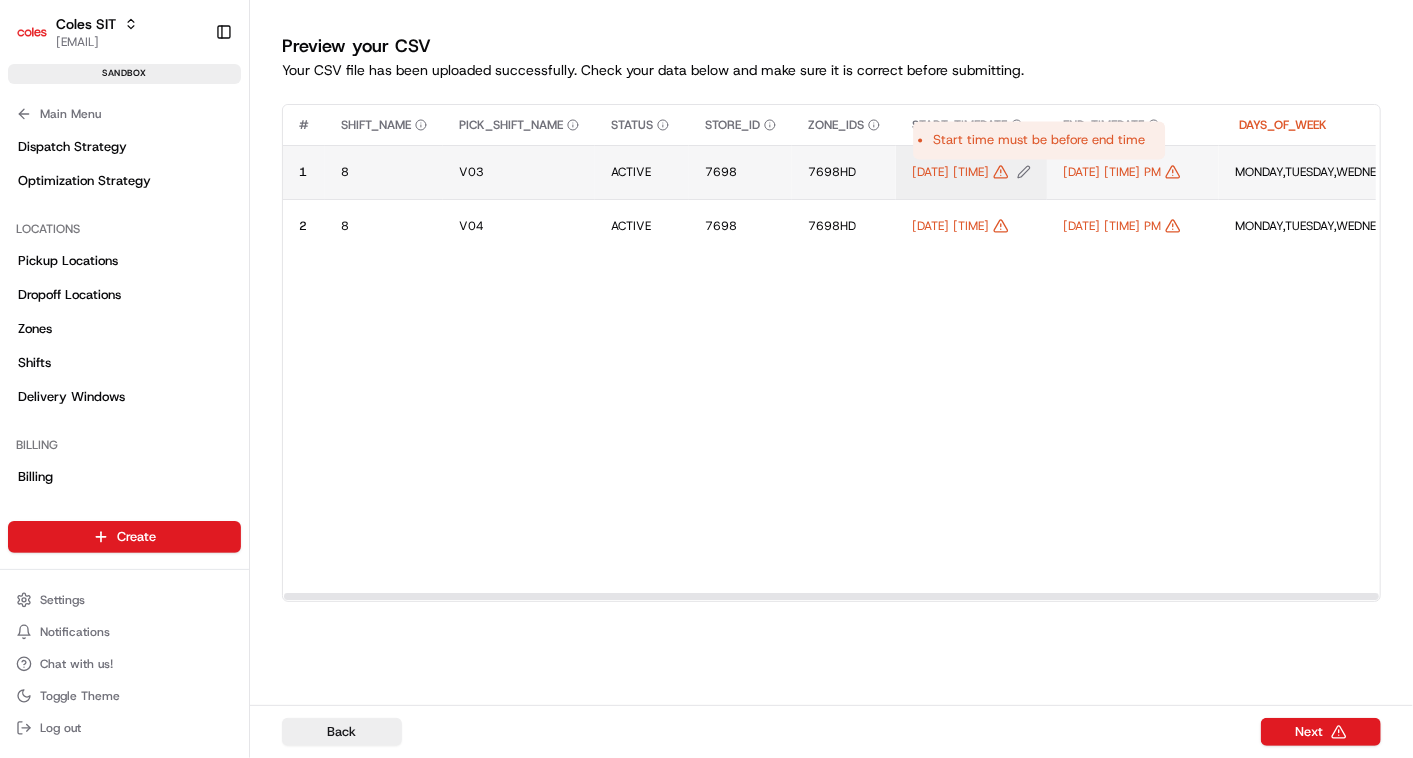 click on "08/08/2025 12:30" at bounding box center [971, 172] 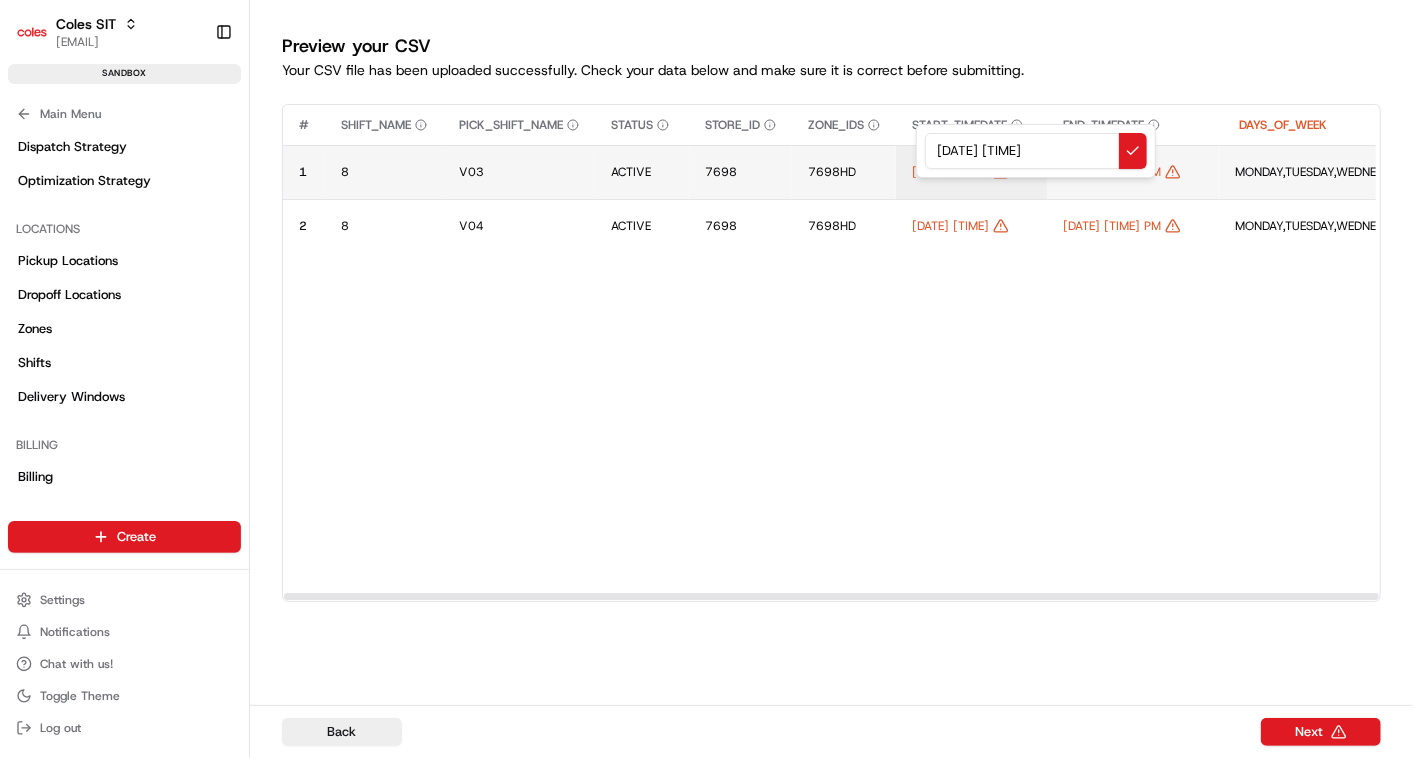 click on "08/08/2025 12:30" at bounding box center [1036, 151] 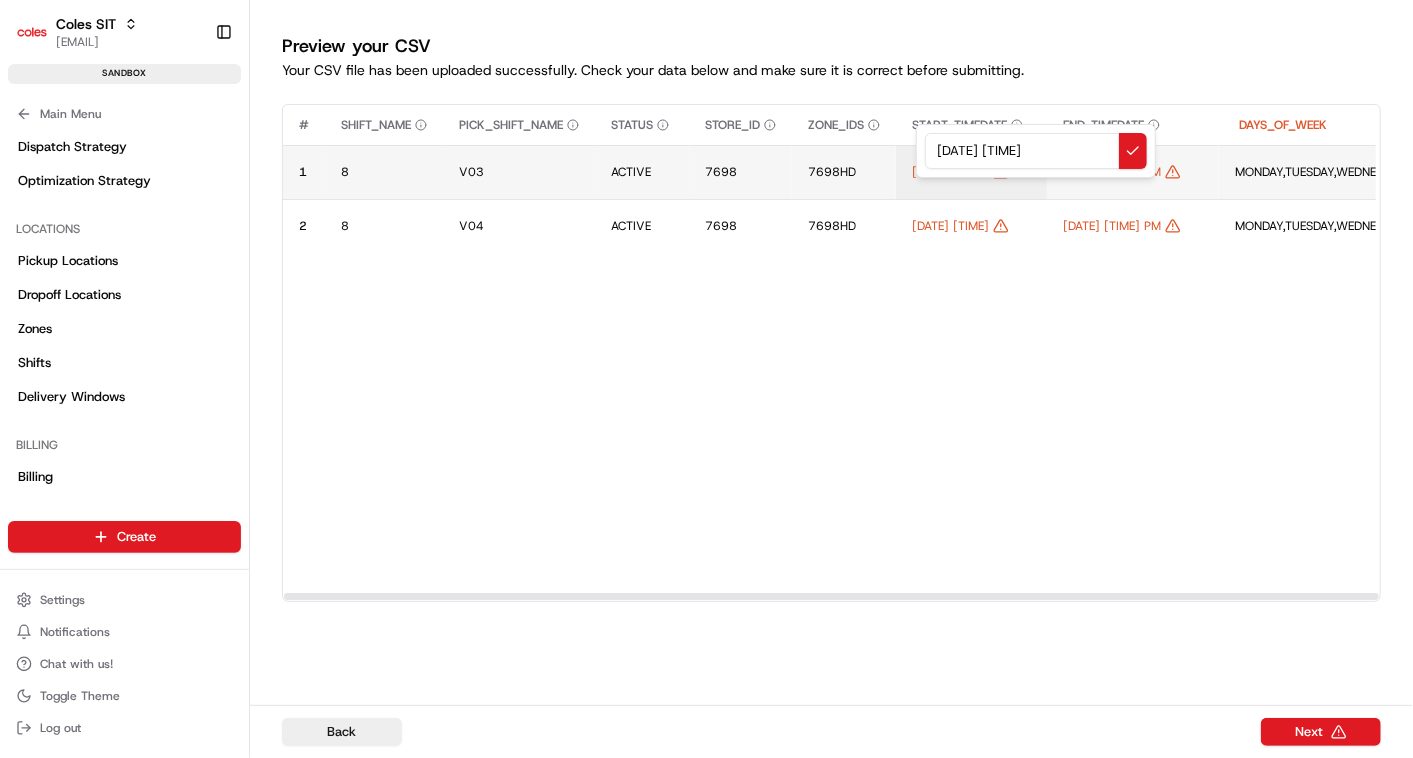 click at bounding box center (706, 379) 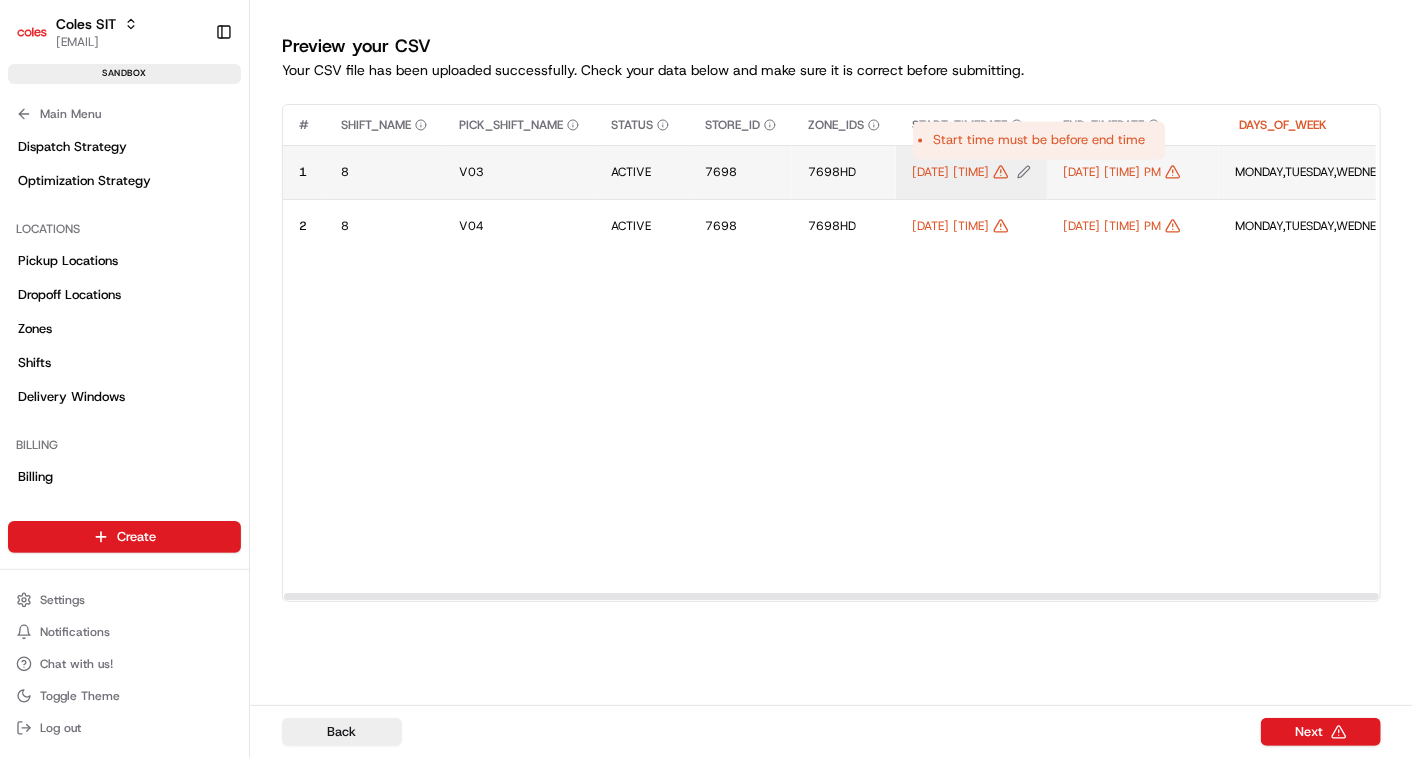 click 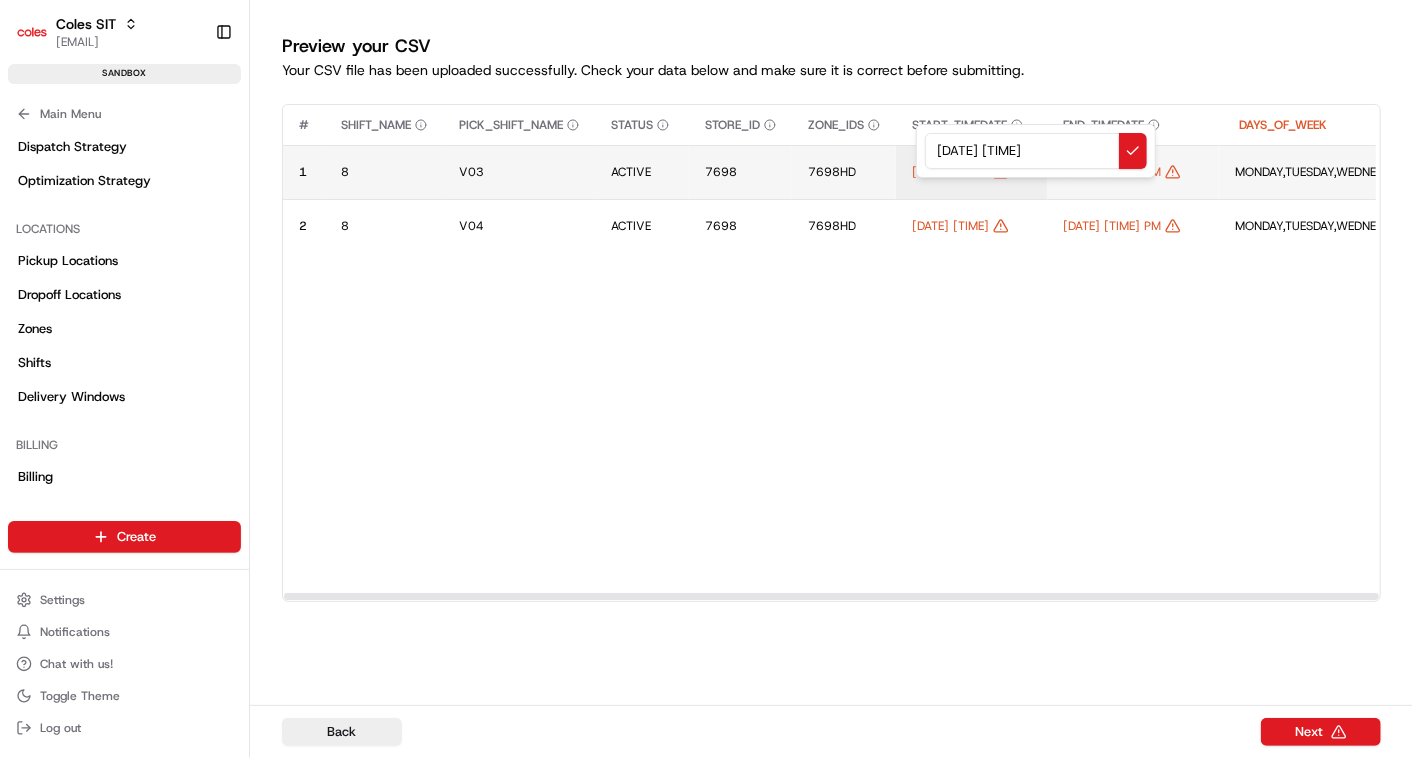 click on "1/08/2025 16:00" at bounding box center [1036, 151] 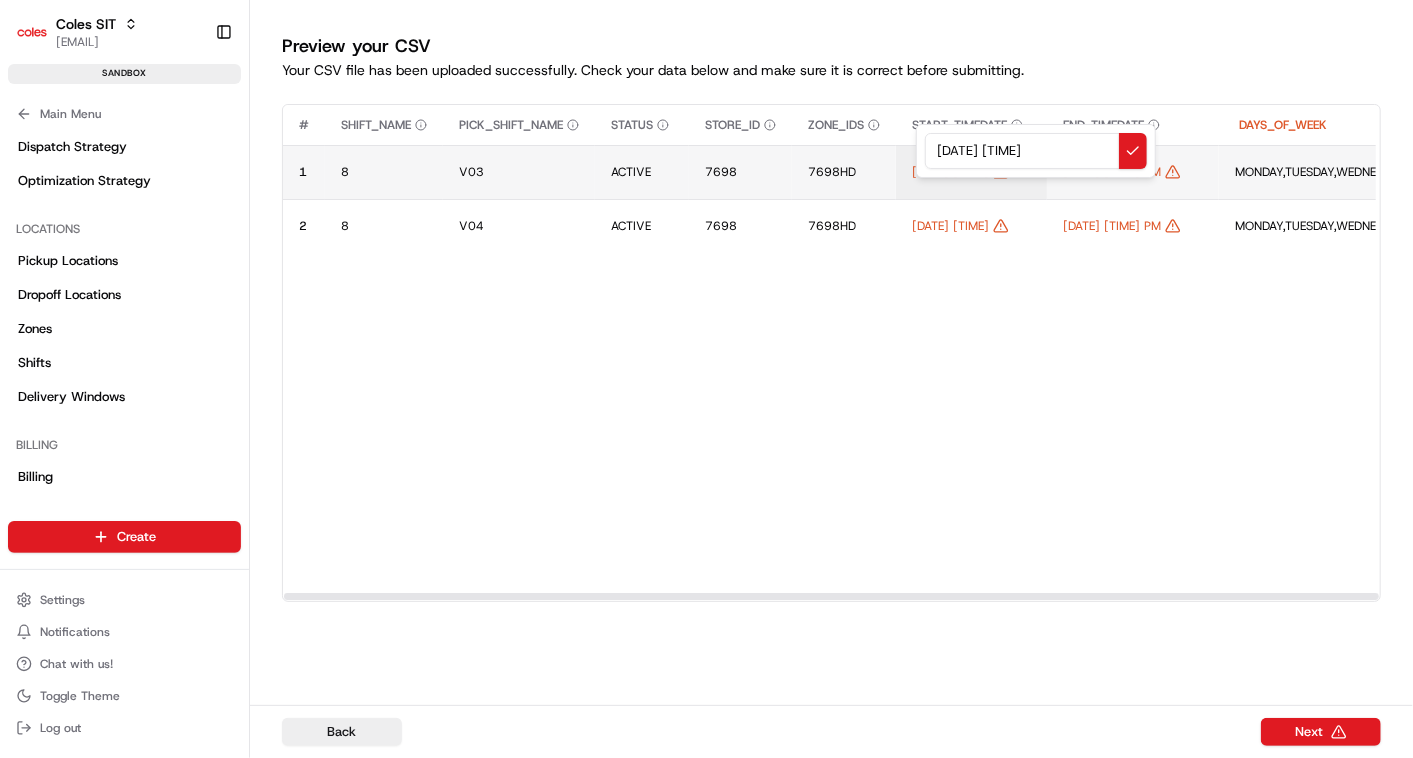 click on "1/08/2025 12:30" at bounding box center (1036, 151) 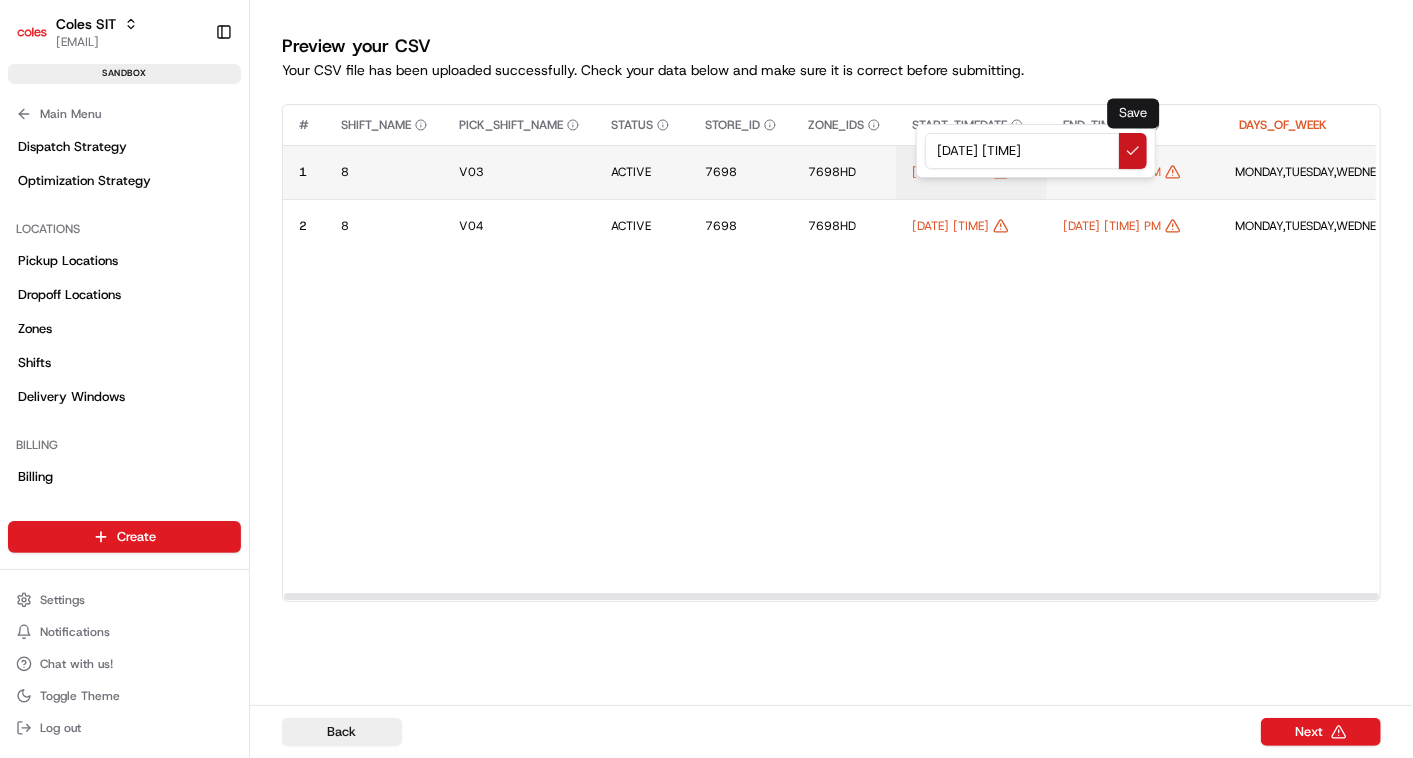 type on "8/08/2025 12:30" 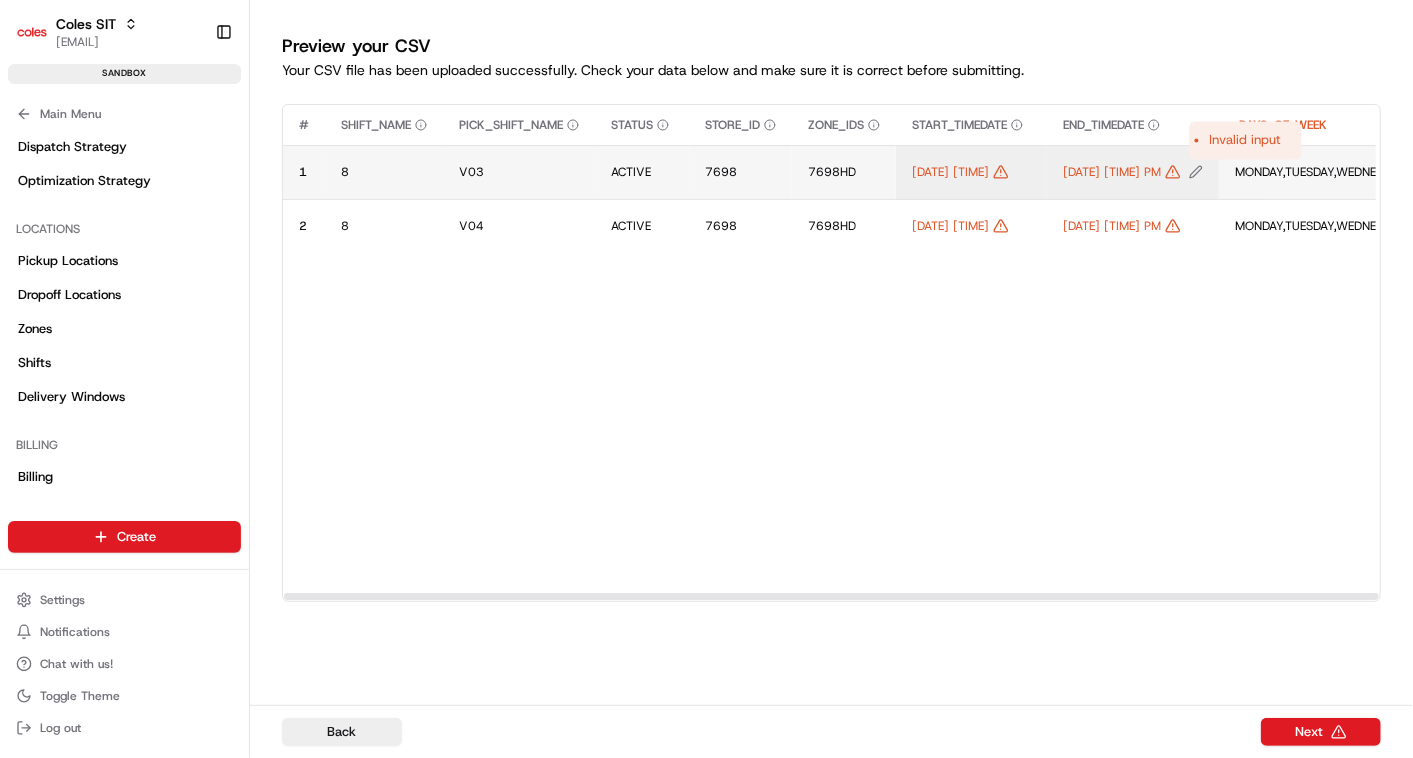 click 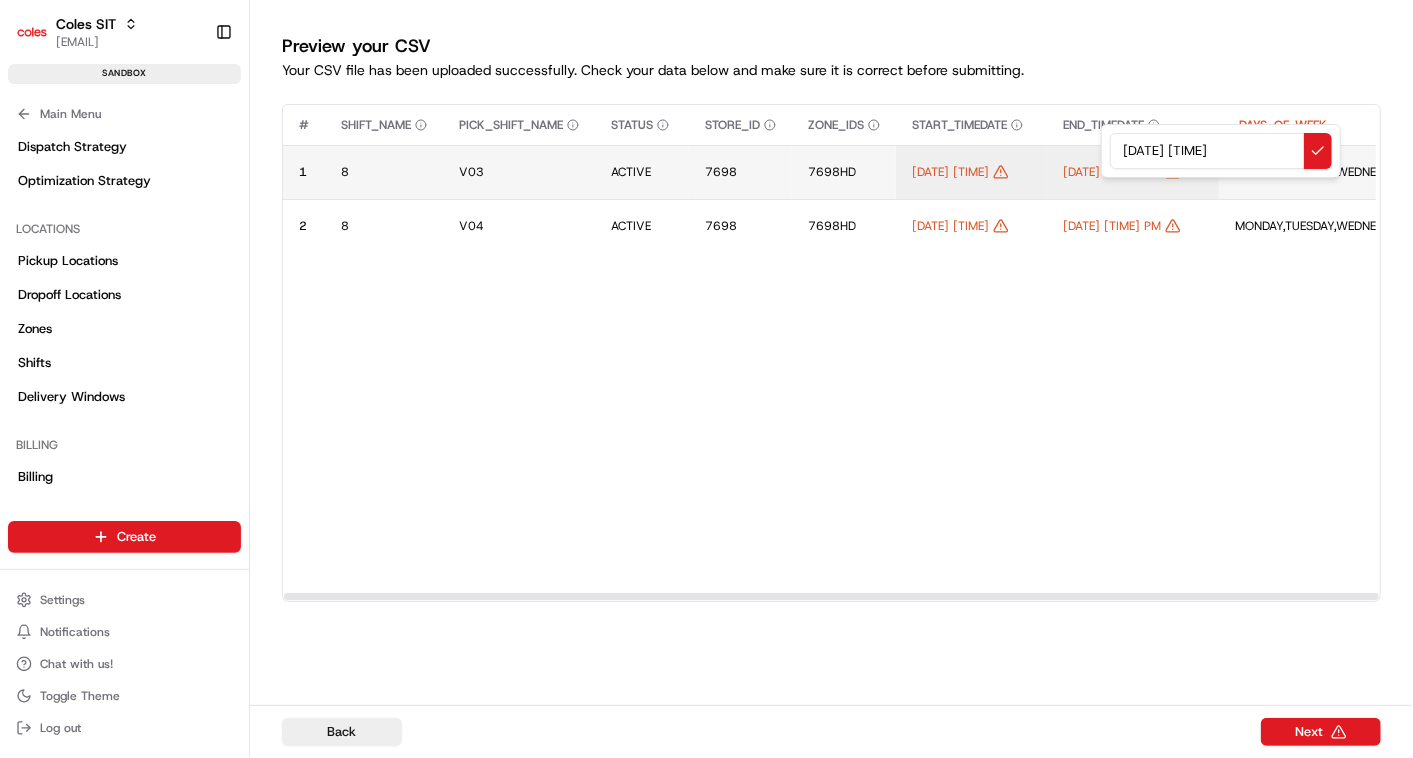 click on "8/08/2025 12:30" at bounding box center [1221, 151] 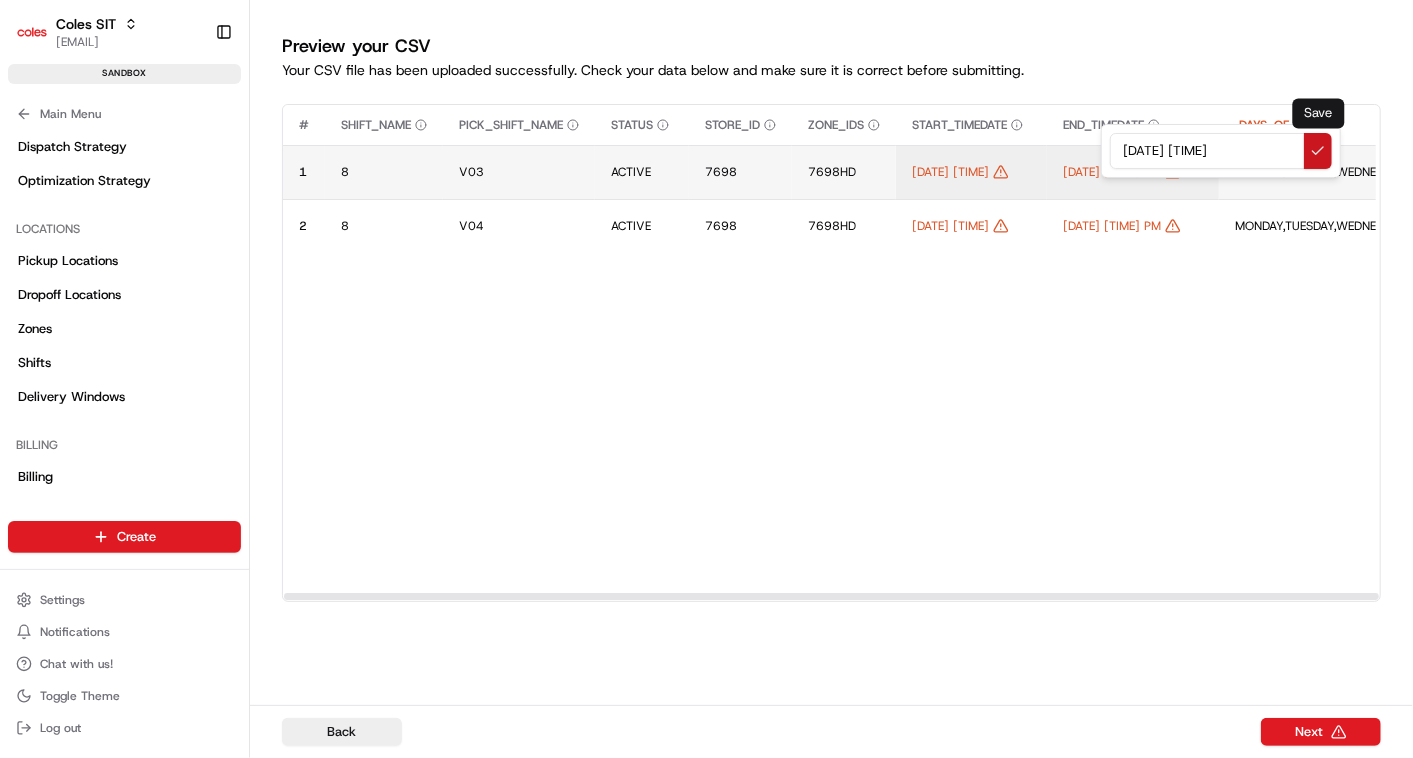 type on "8/08/2025 23:00" 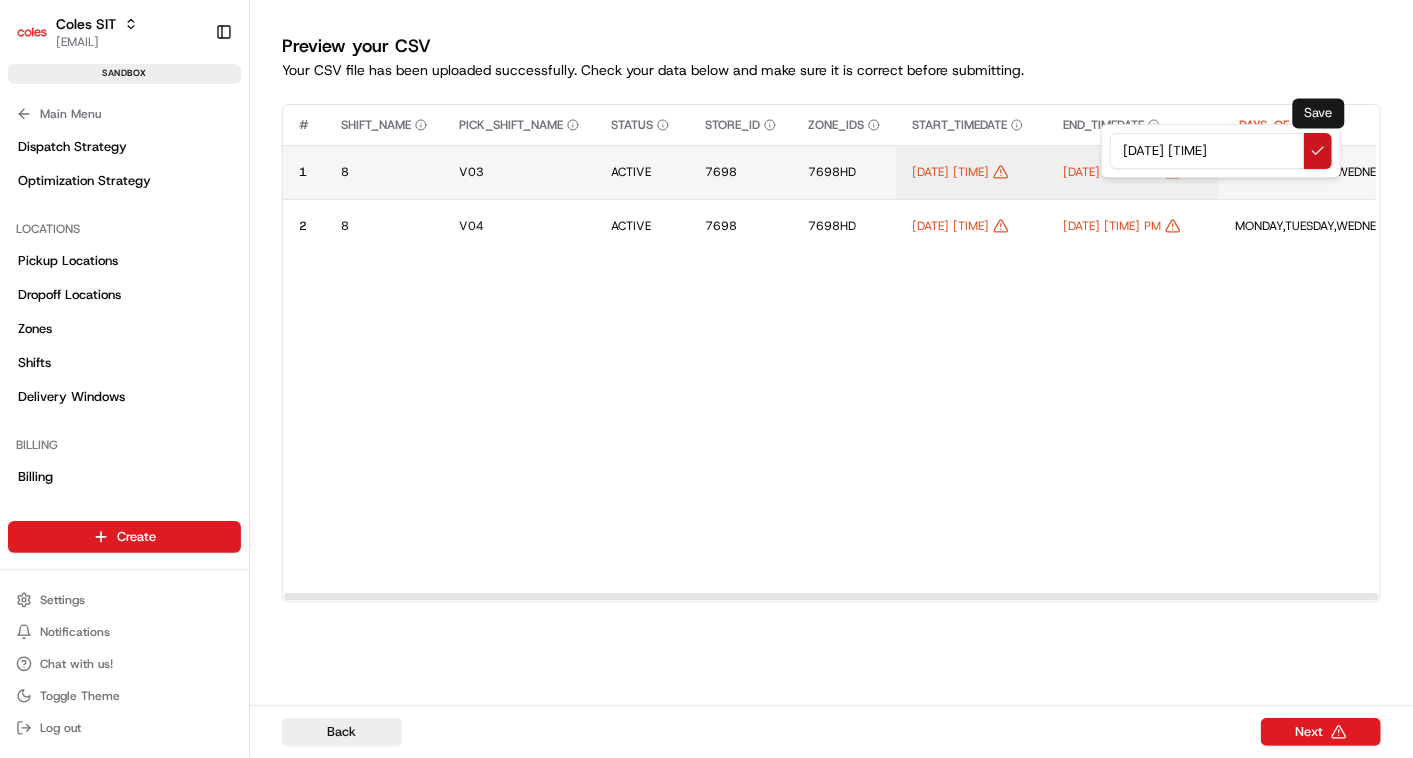 click at bounding box center [1318, 151] 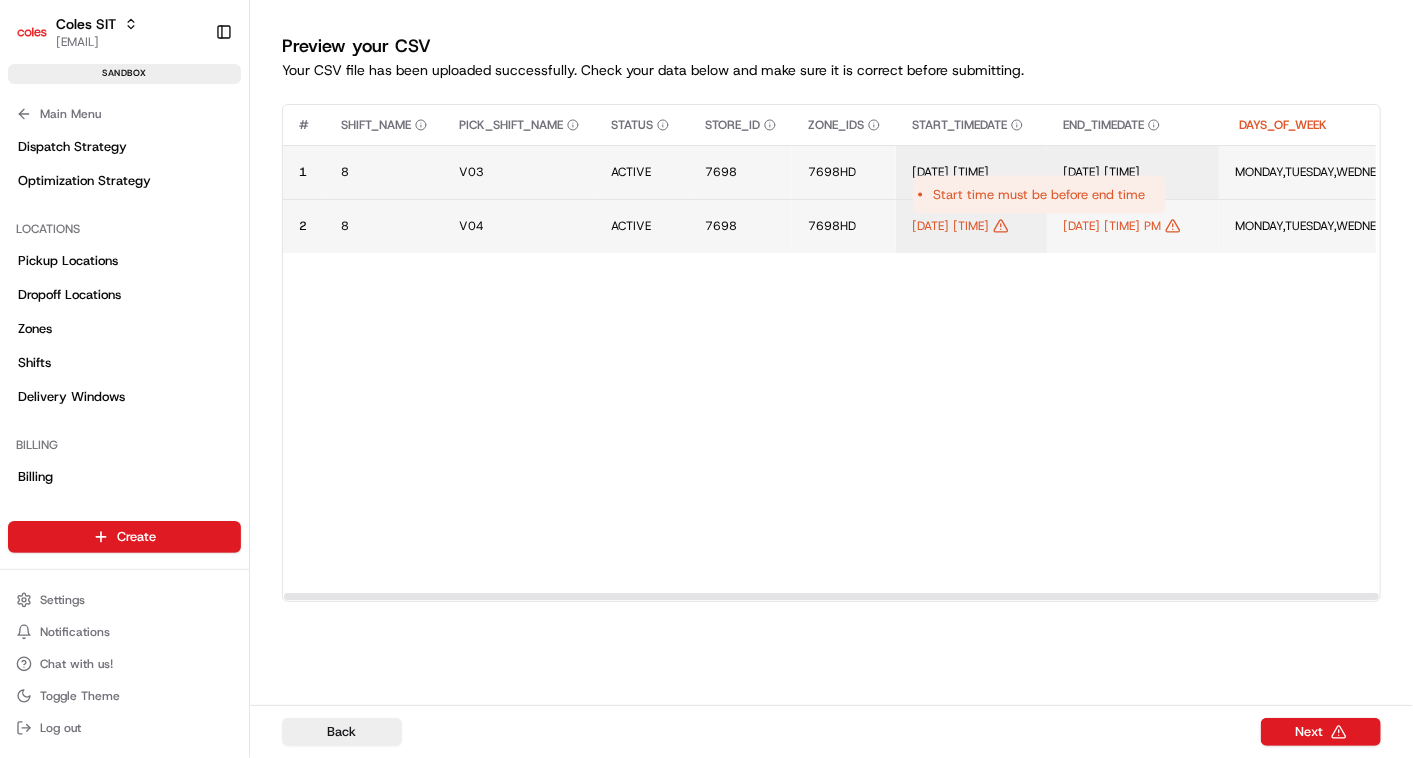 click on "08/08/2025 13:00" at bounding box center (971, 226) 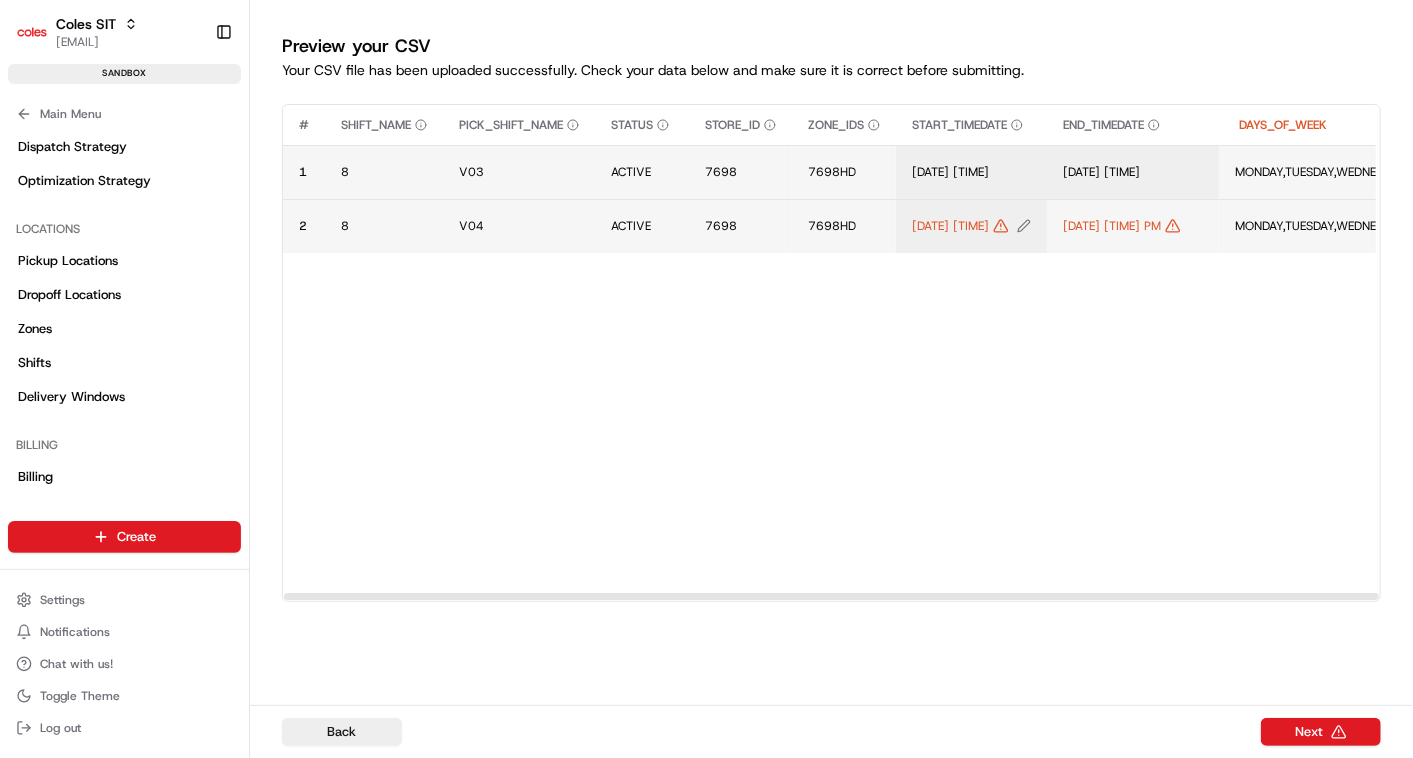 click 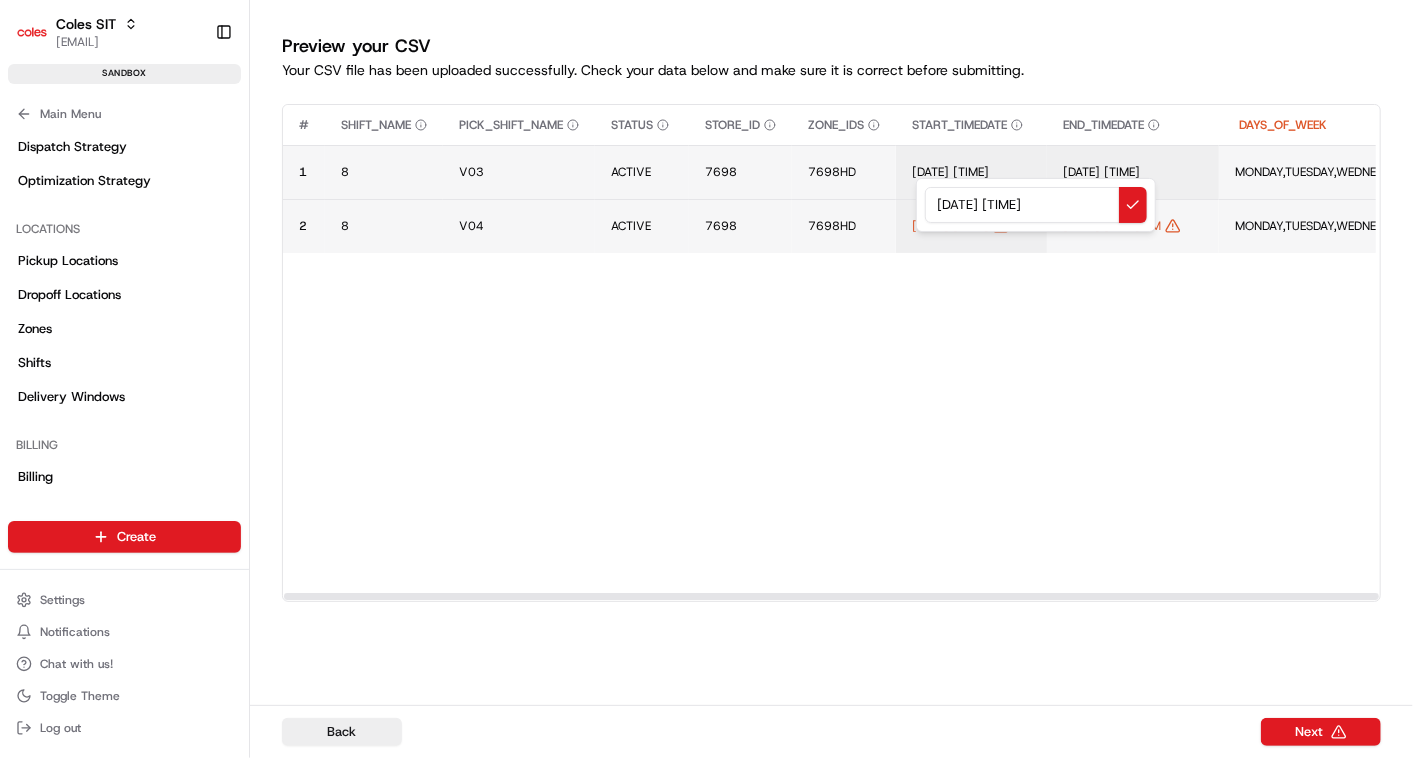 click on "8/08/2025 12:30" at bounding box center [1036, 205] 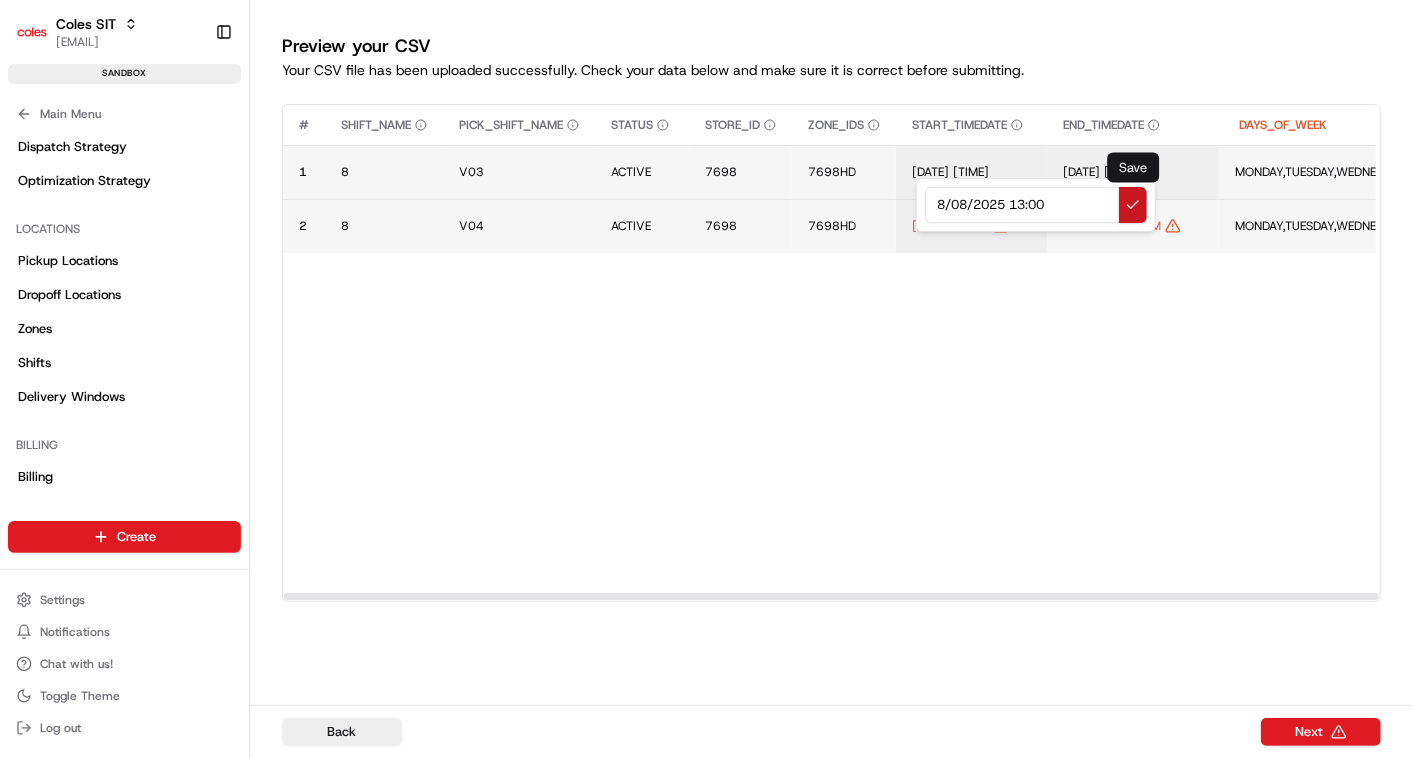 type on "8/08/2025 13:00" 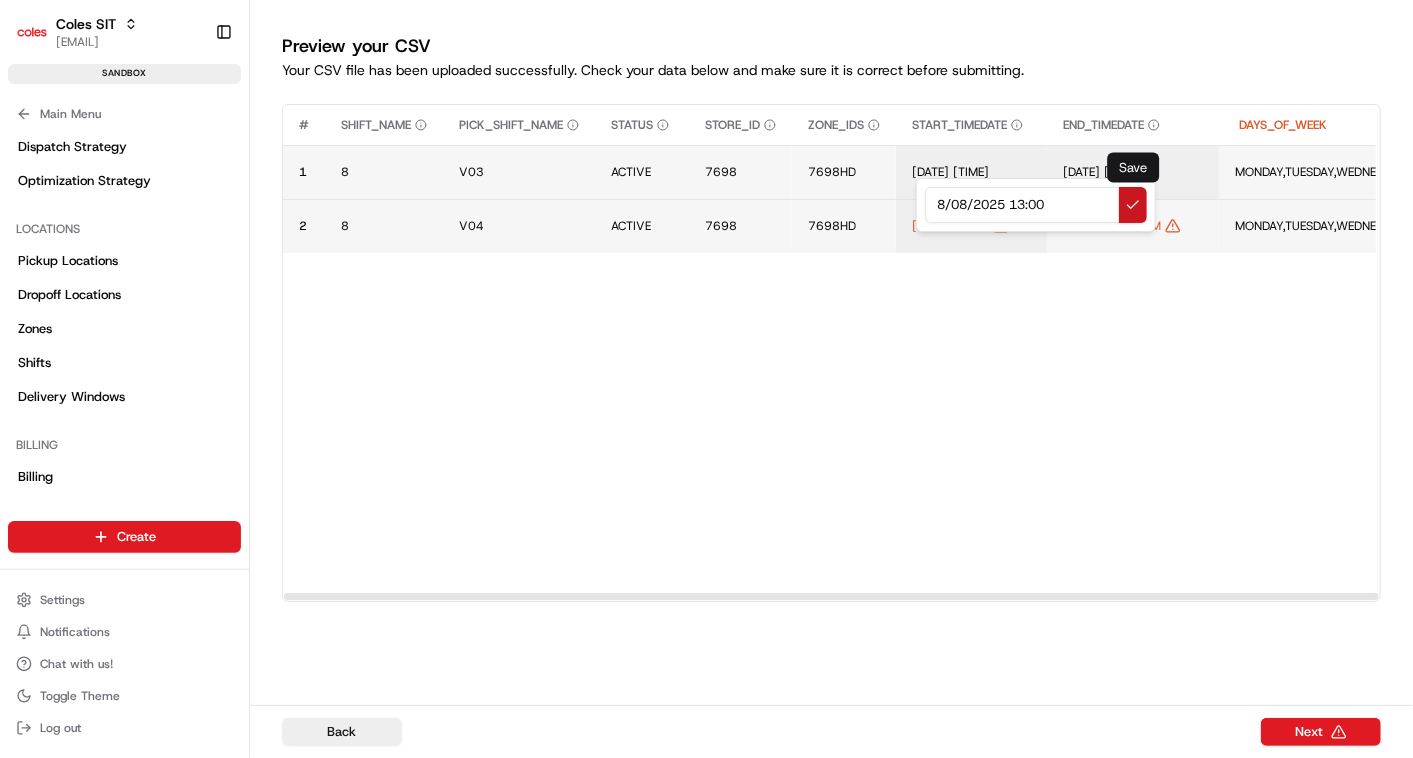 click at bounding box center [1133, 205] 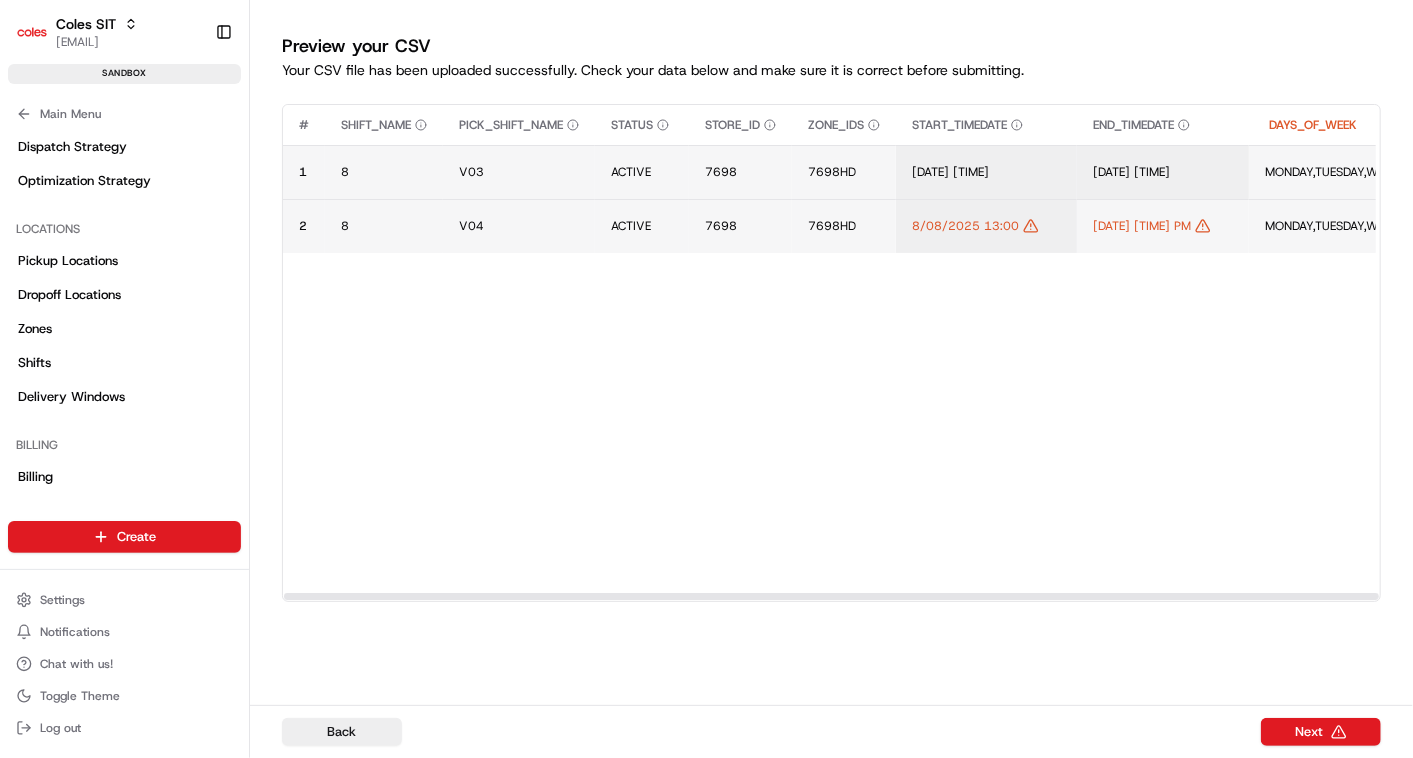 click on "08/08/2025 23:00 PM" at bounding box center [1163, 226] 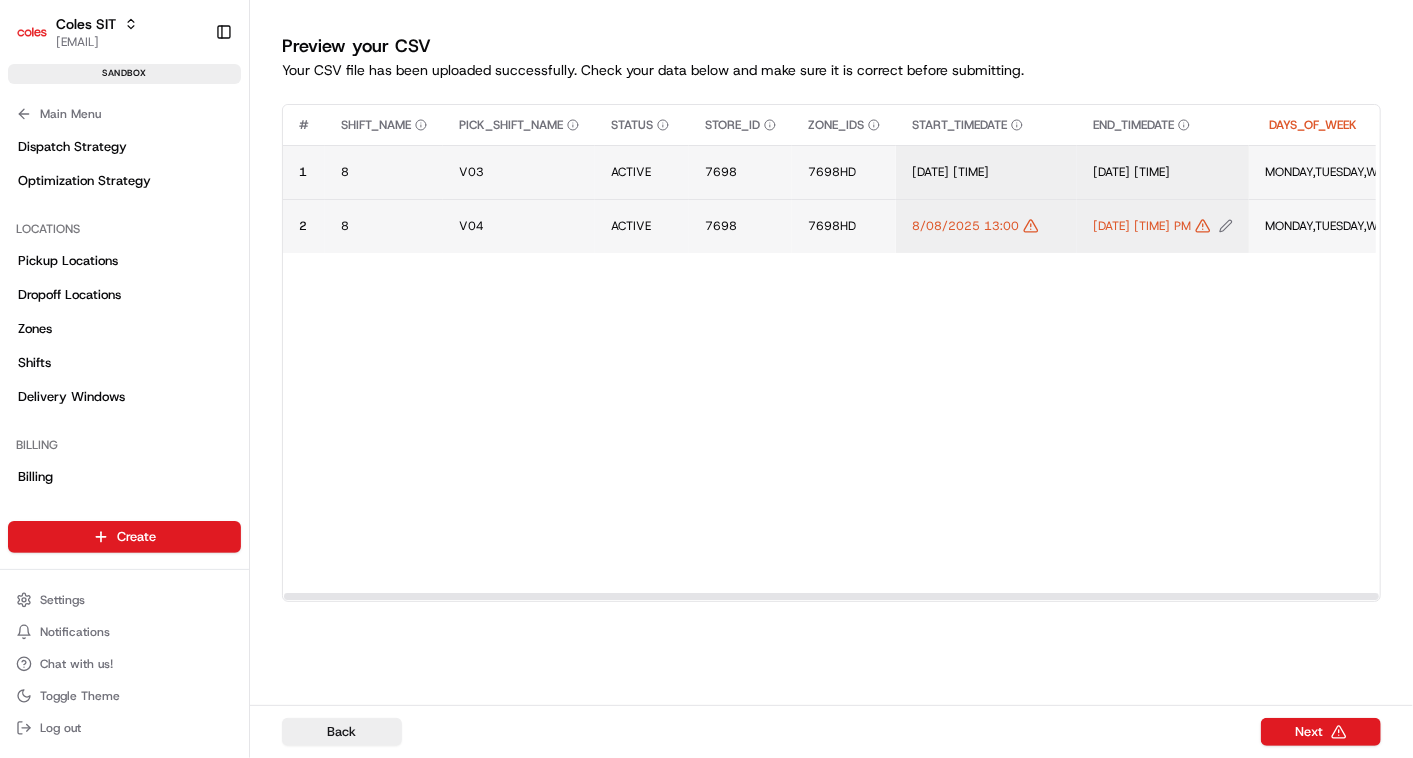 drag, startPoint x: 1132, startPoint y: 210, endPoint x: 1242, endPoint y: 225, distance: 111.01801 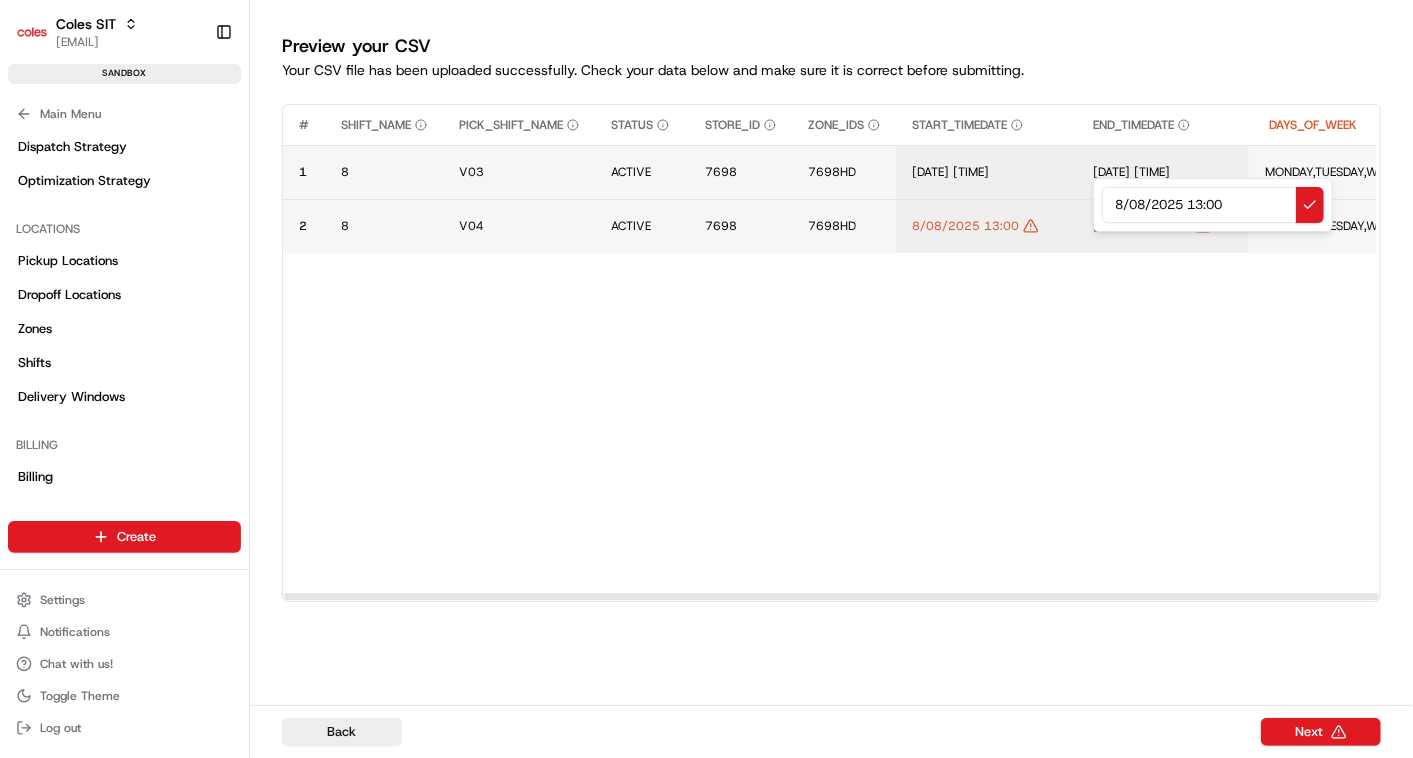 click on "8/08/2025 13:00" at bounding box center [1213, 205] 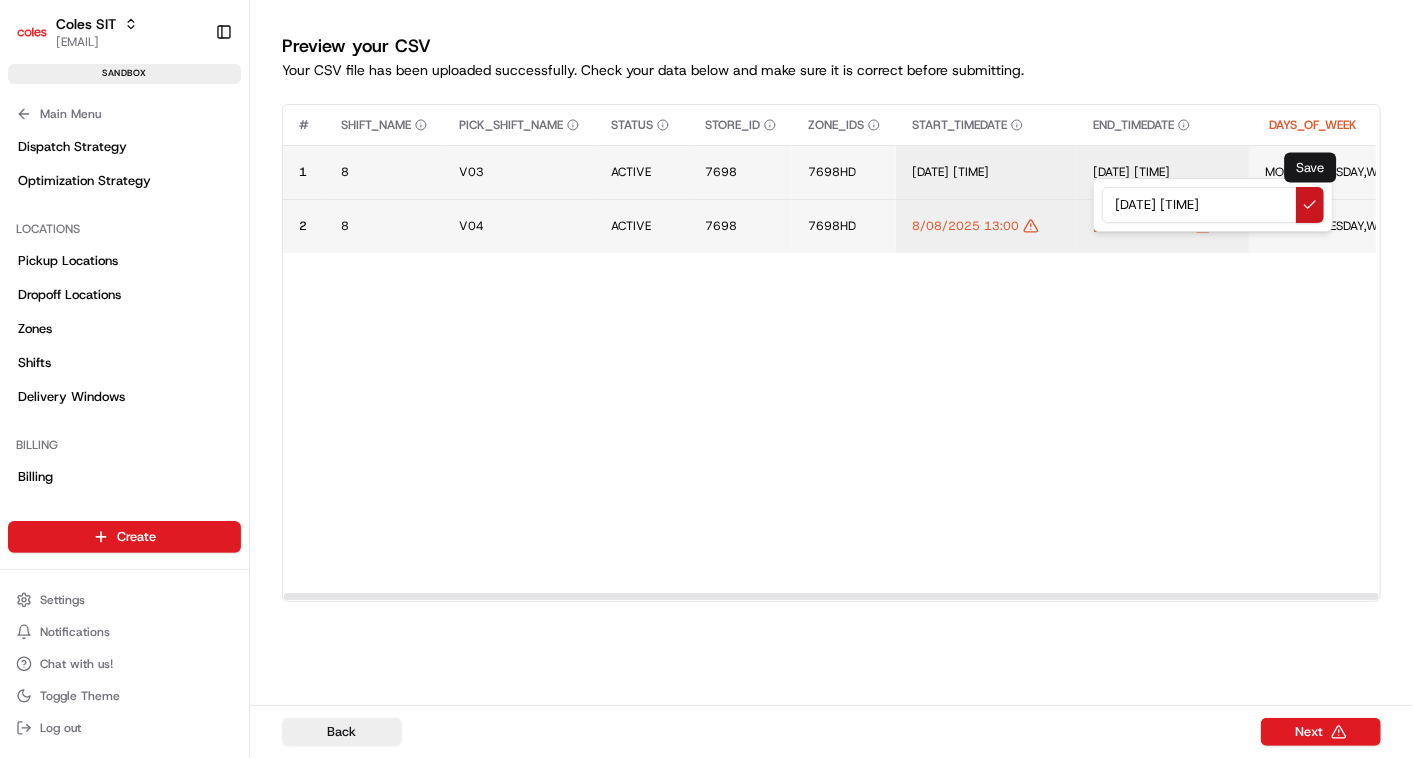 type on "8/08/2025 23:00" 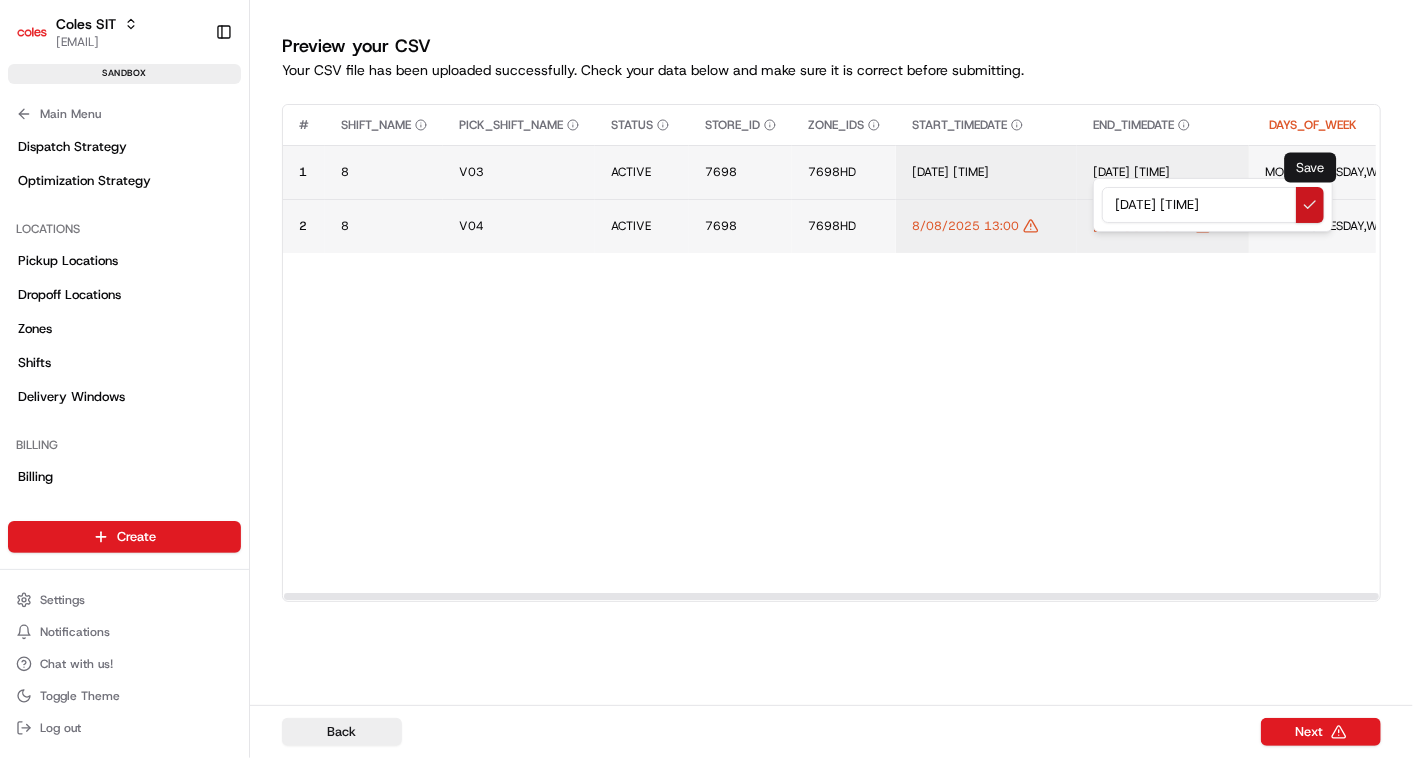 click at bounding box center [1310, 205] 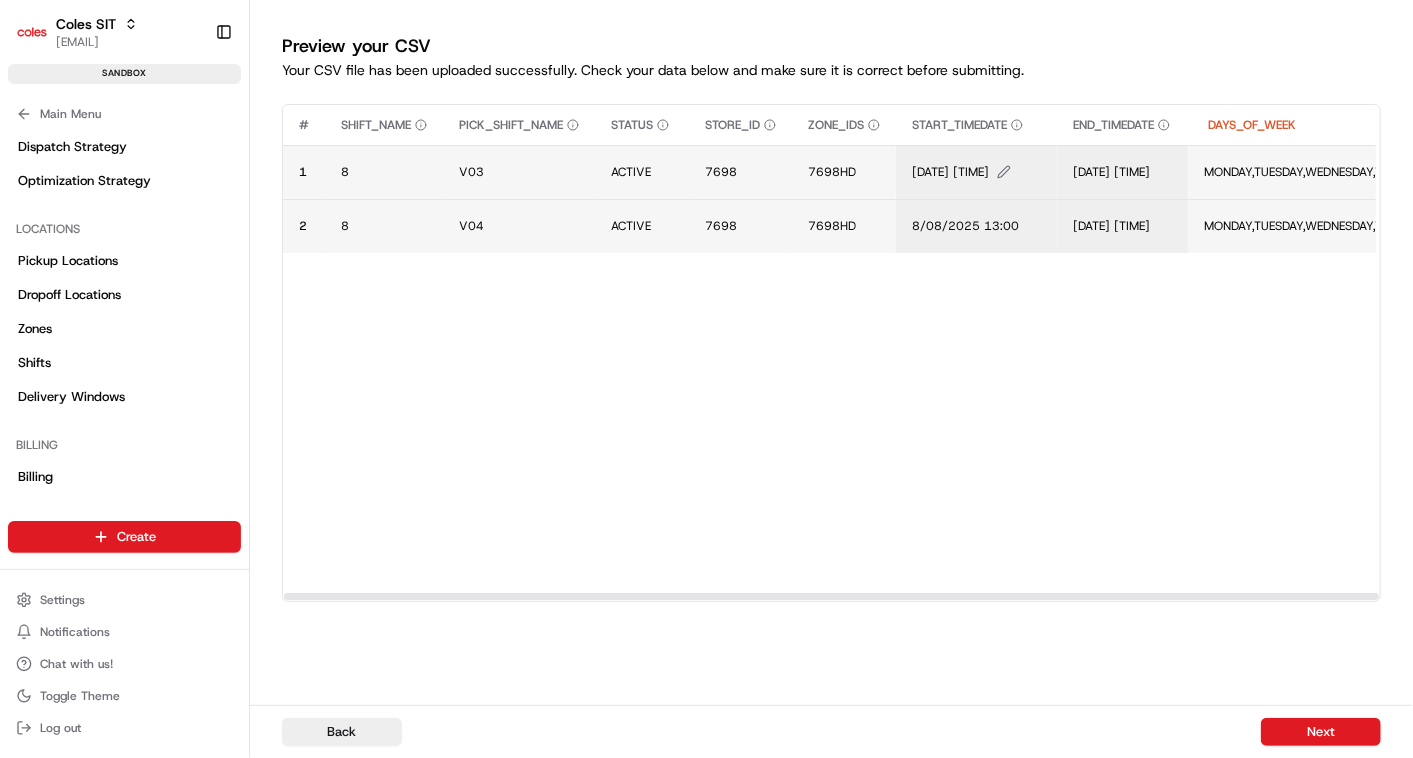 click on "8/08/2025 12:30" at bounding box center [950, 172] 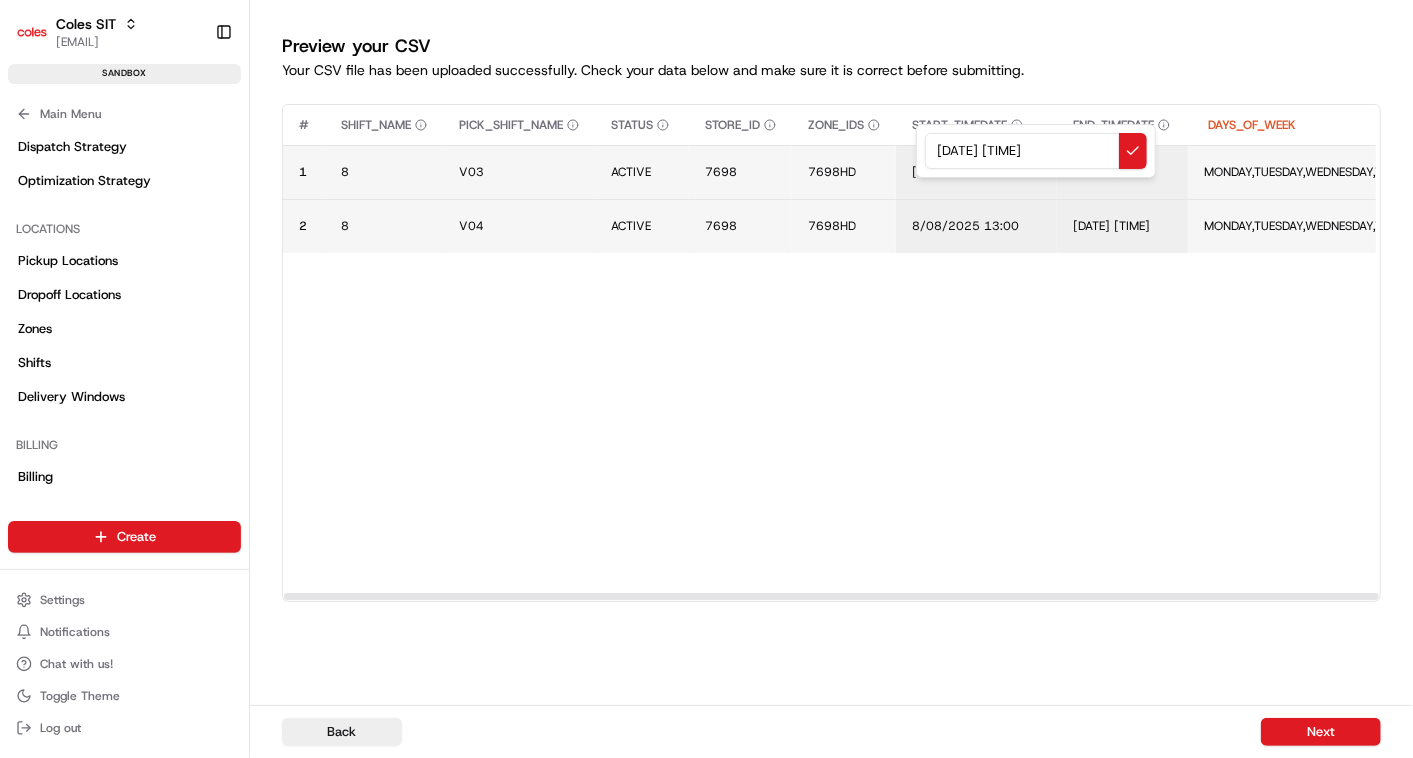 drag, startPoint x: 647, startPoint y: 756, endPoint x: 420, endPoint y: 685, distance: 237.84448 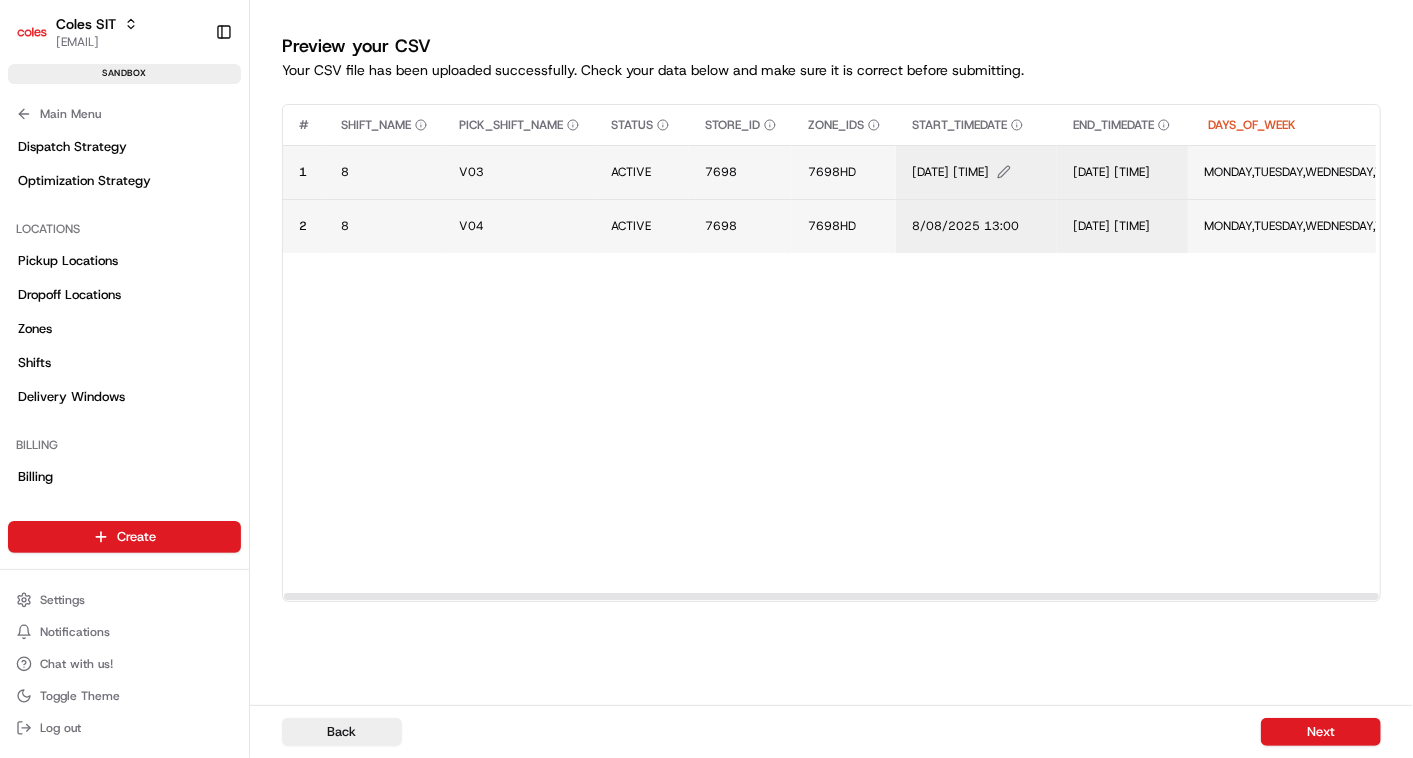 click 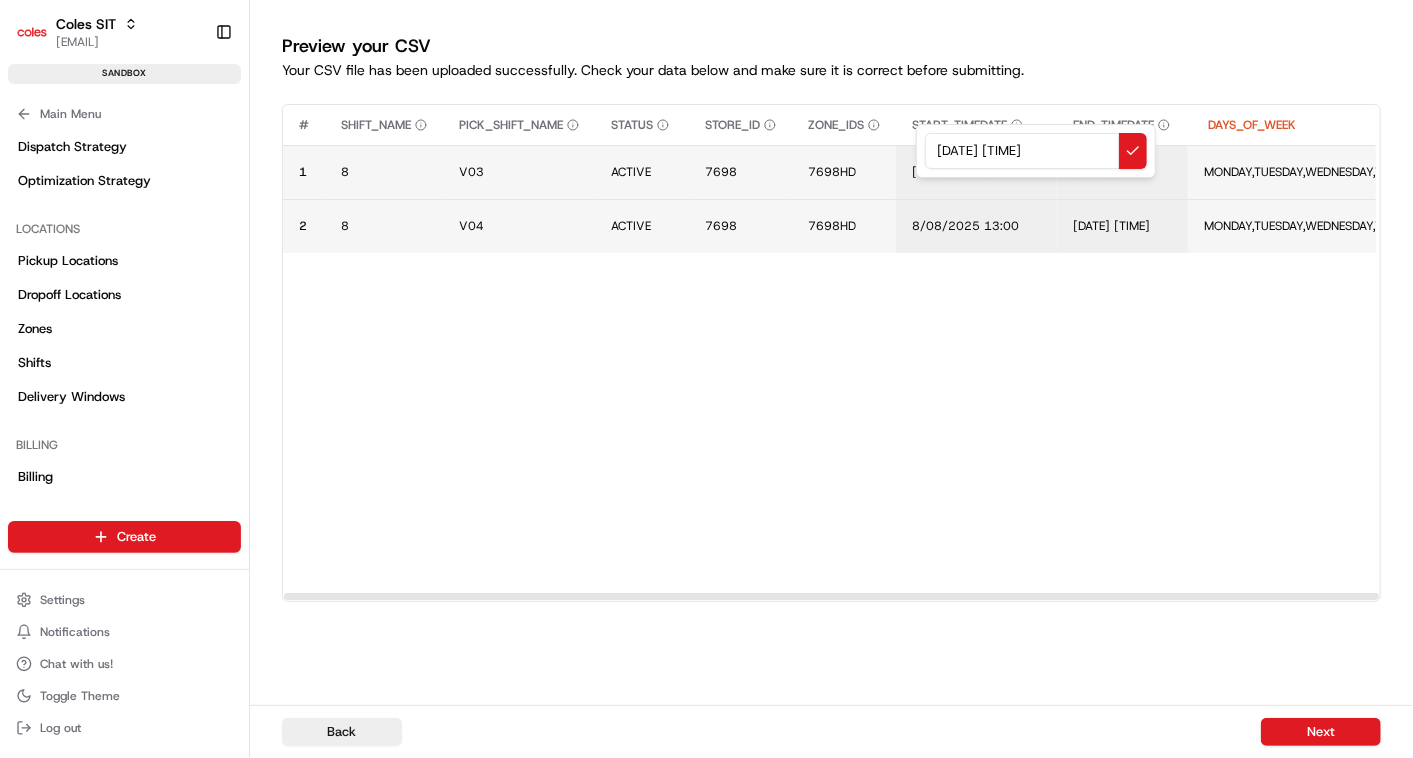 click on "8/08/2025 12:30" at bounding box center [1036, 151] 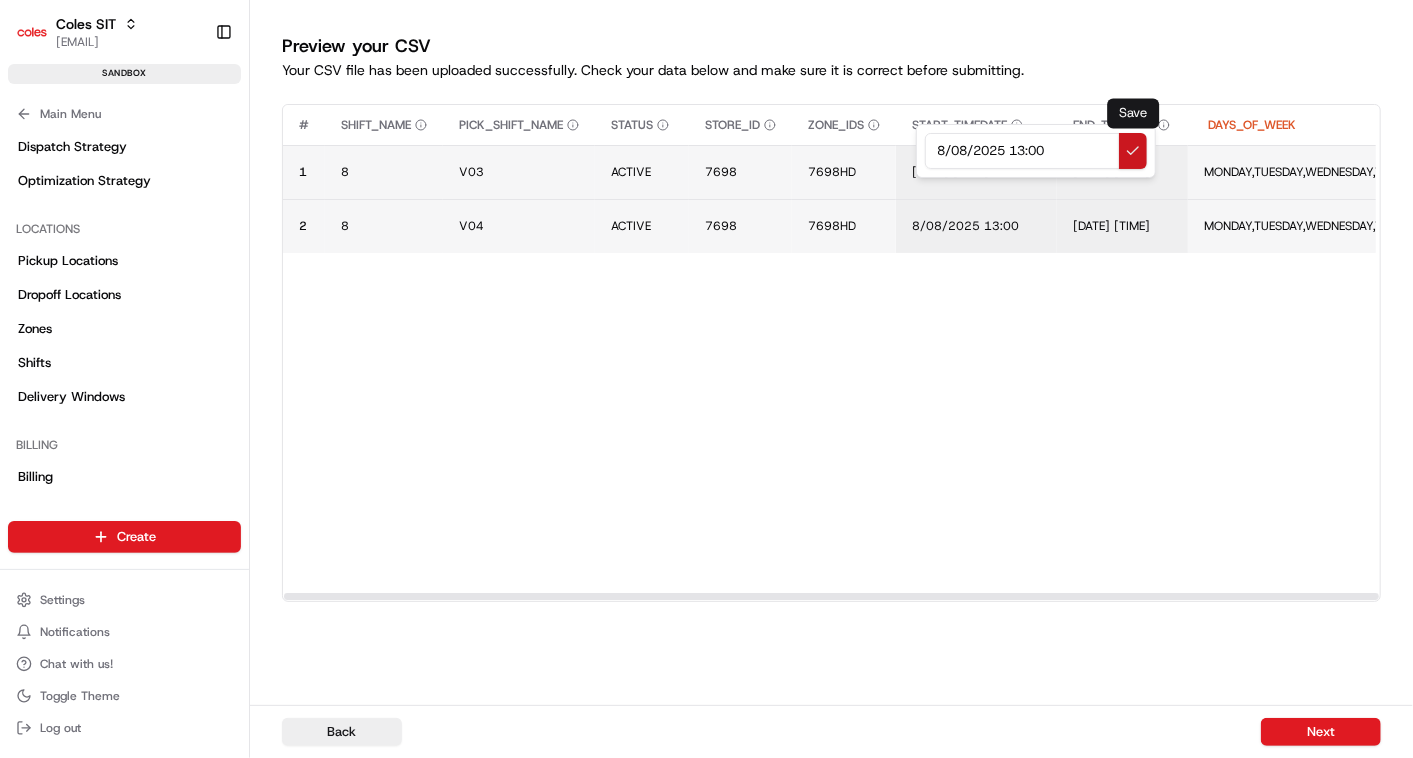 type on "8/08/2025 13:00" 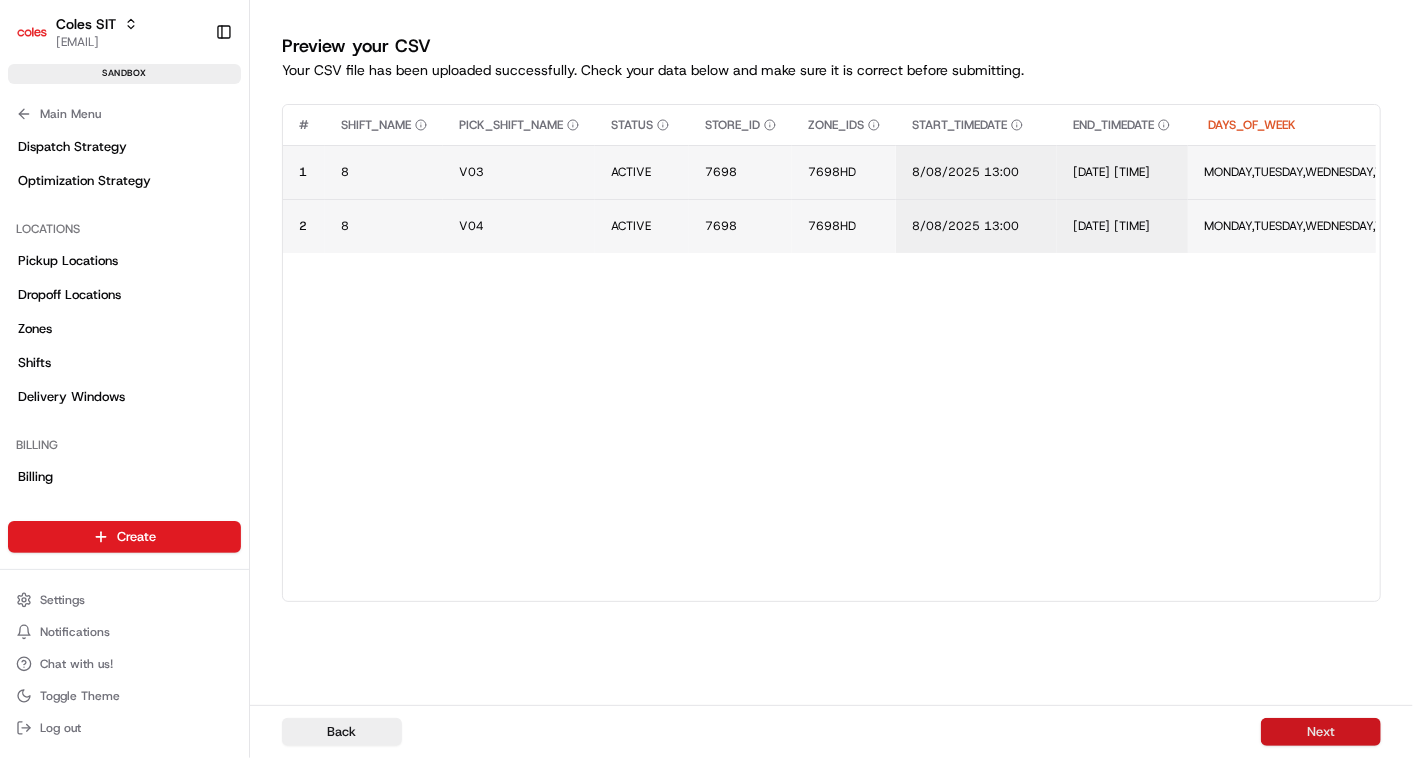 click on "Next" at bounding box center (1321, 732) 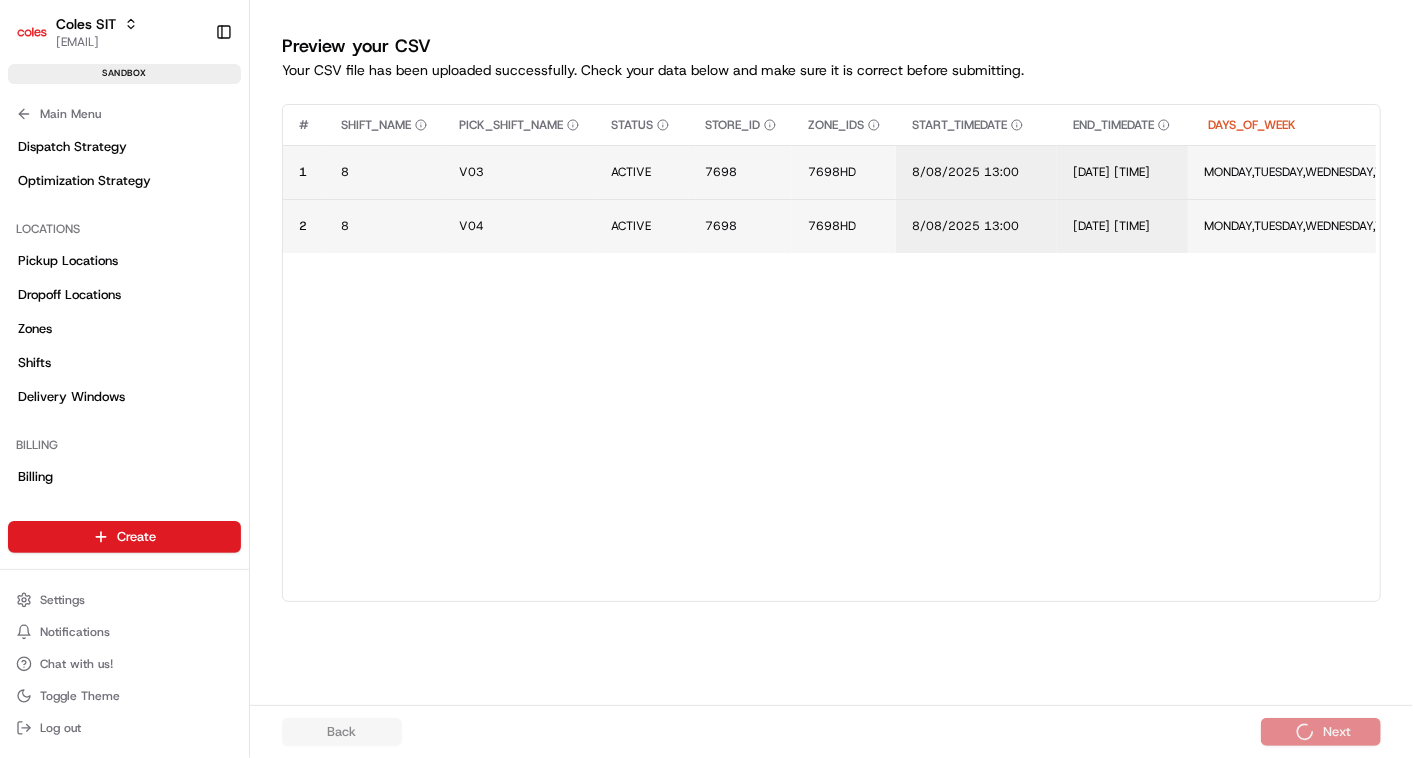 click on "Back Next" at bounding box center (831, 731) 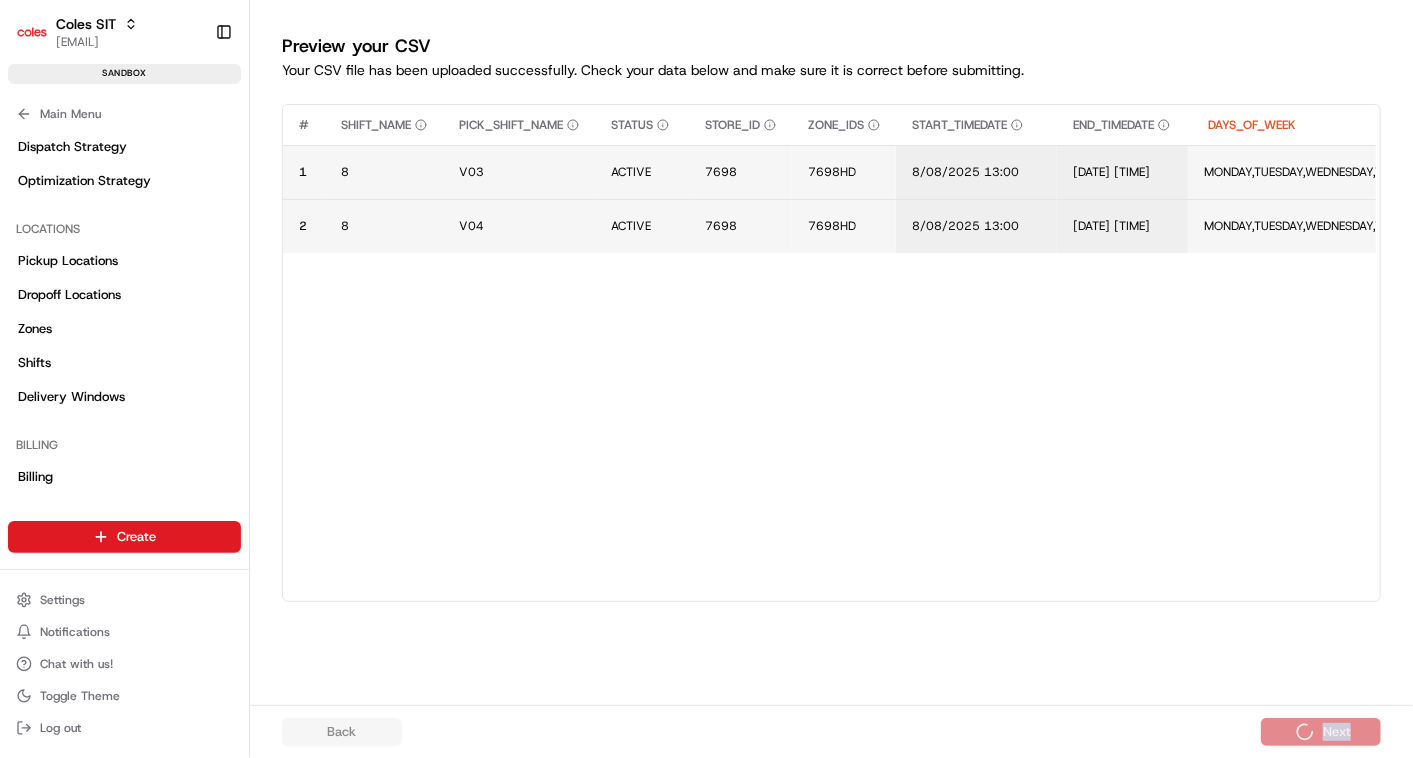 click on "Back Next" at bounding box center (831, 731) 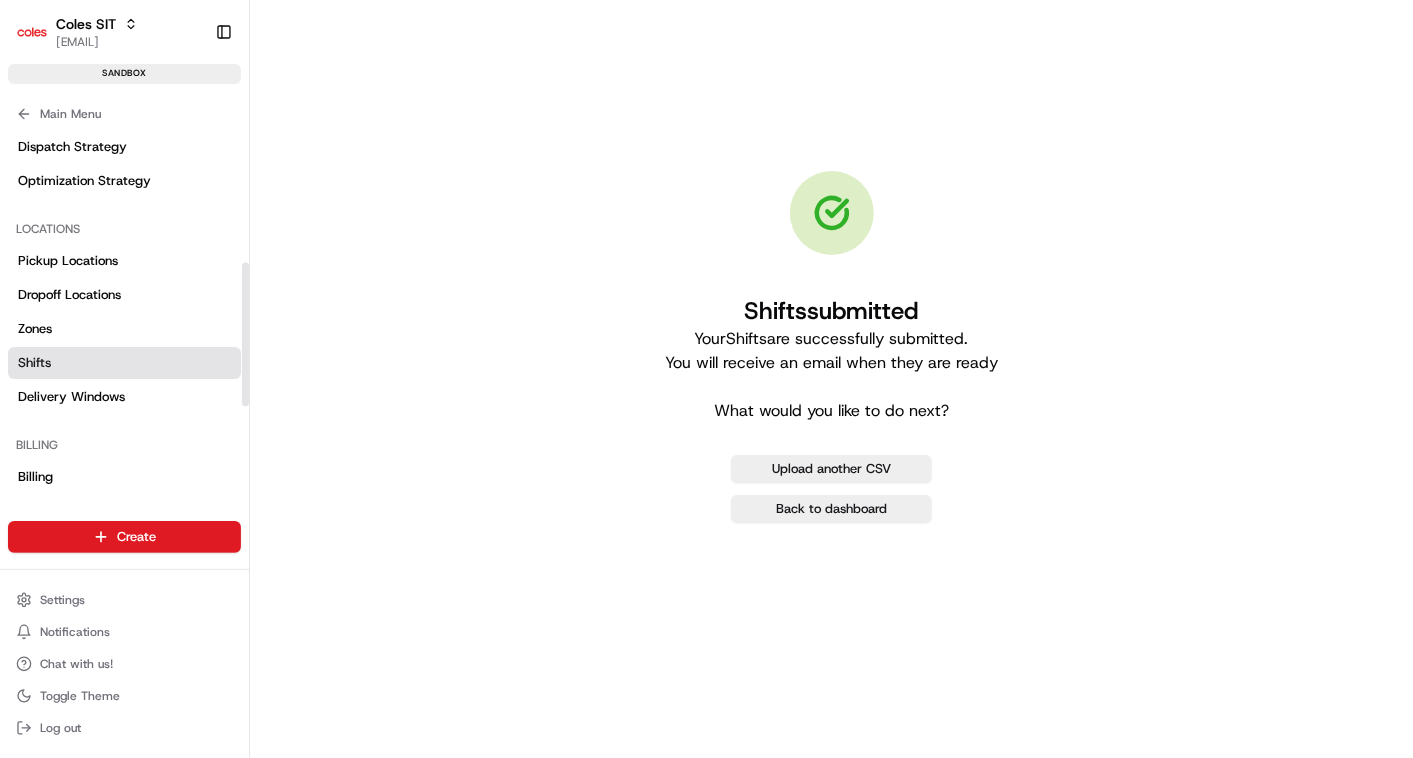 click on "Shifts" at bounding box center (124, 363) 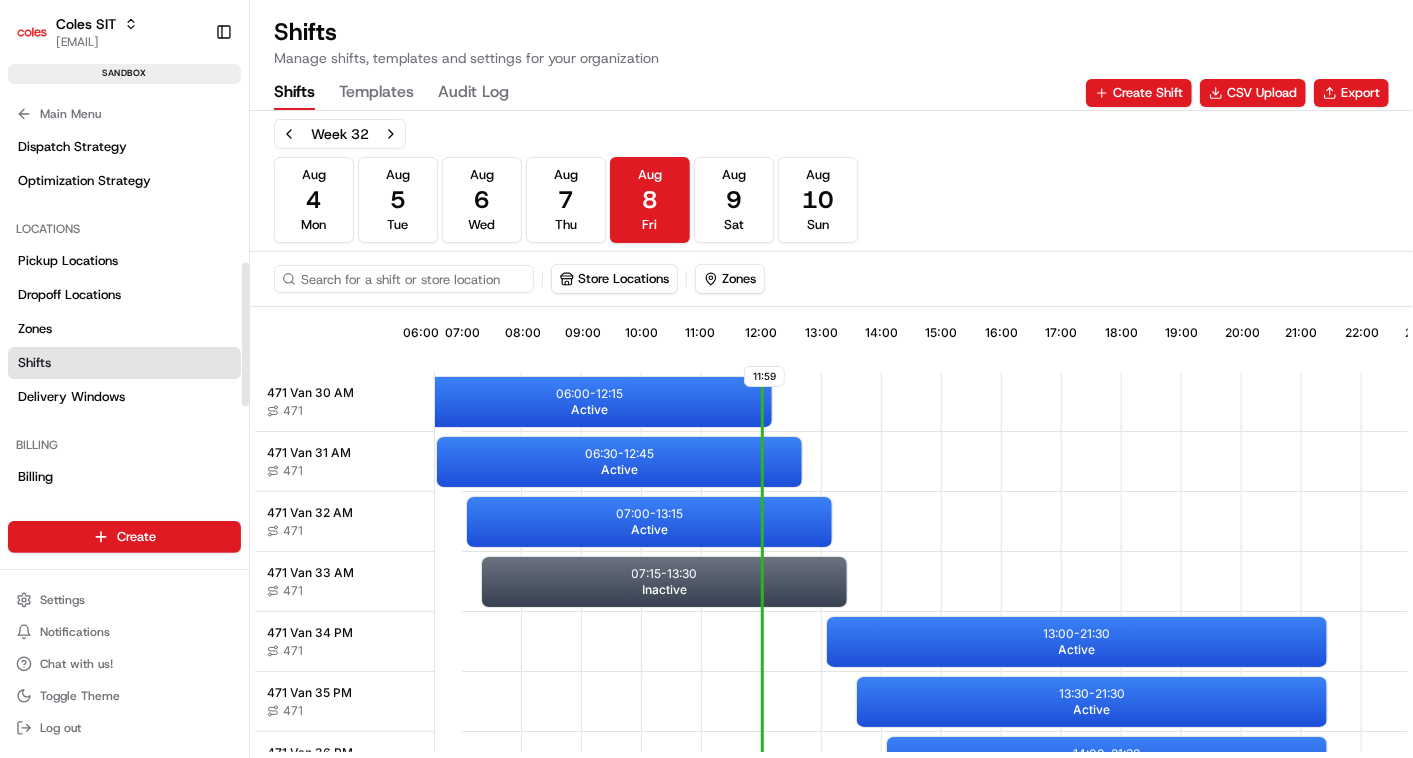 scroll, scrollTop: 0, scrollLeft: 476, axis: horizontal 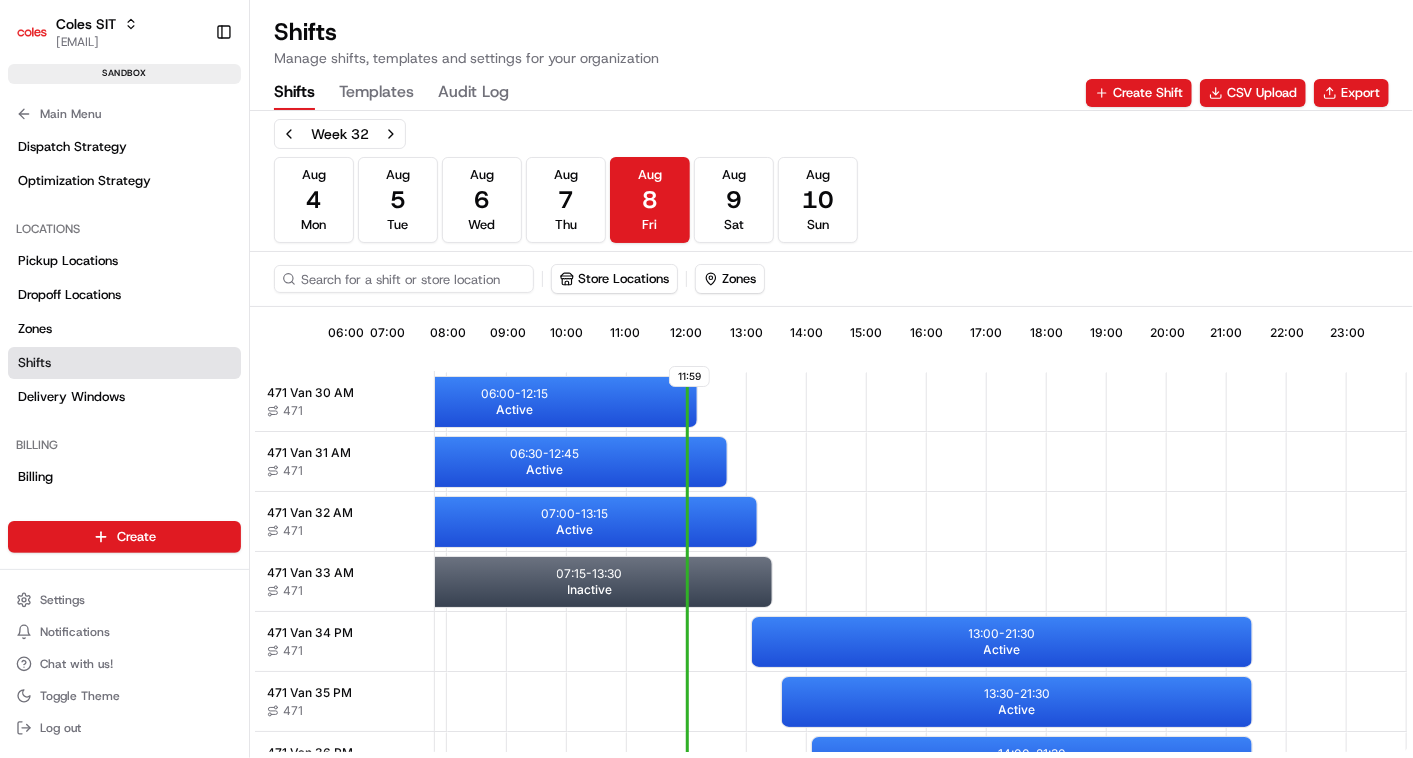 click on "Shifts Manage shifts, templates and settings for your organization Shifts Templates Audit Log  Create Shift  CSV Upload  Export" at bounding box center (831, 63) 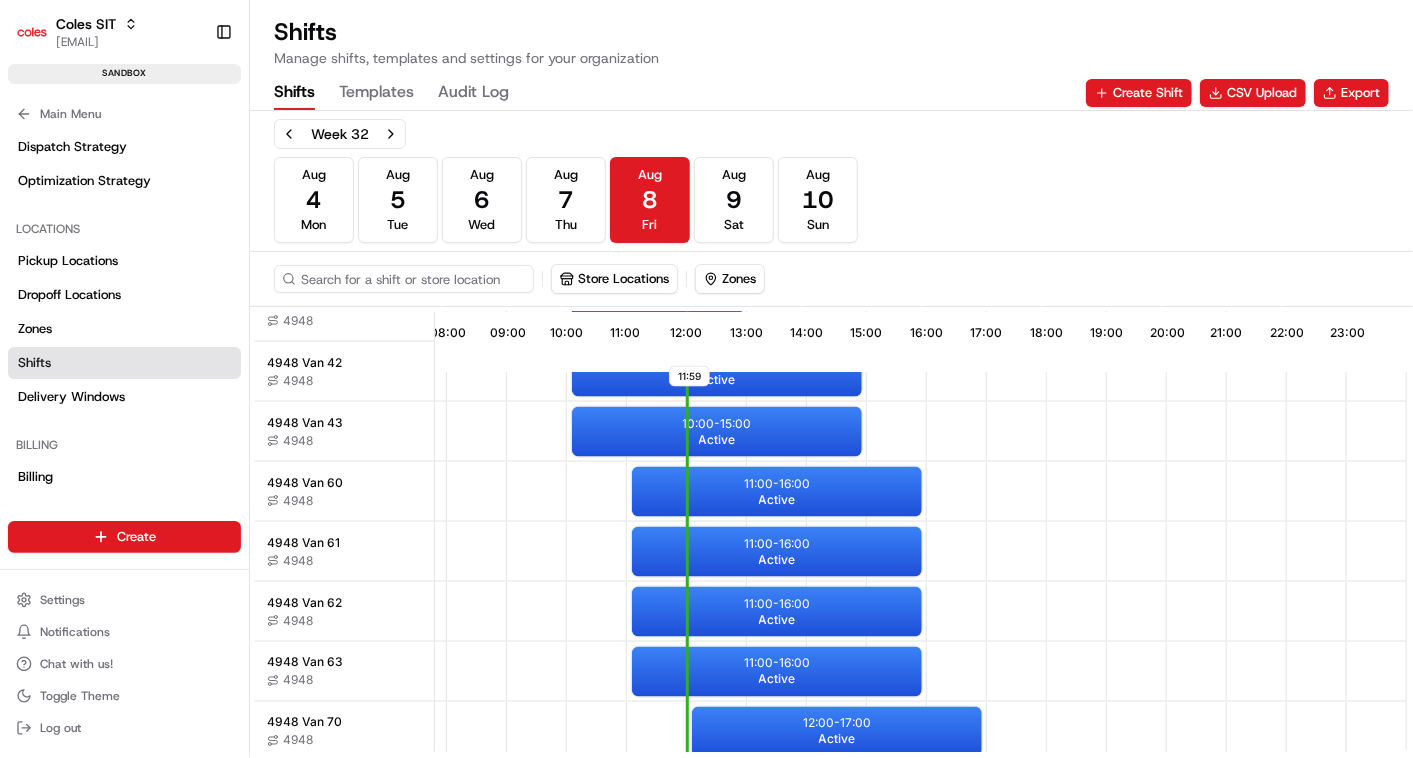 scroll, scrollTop: 1777, scrollLeft: 476, axis: both 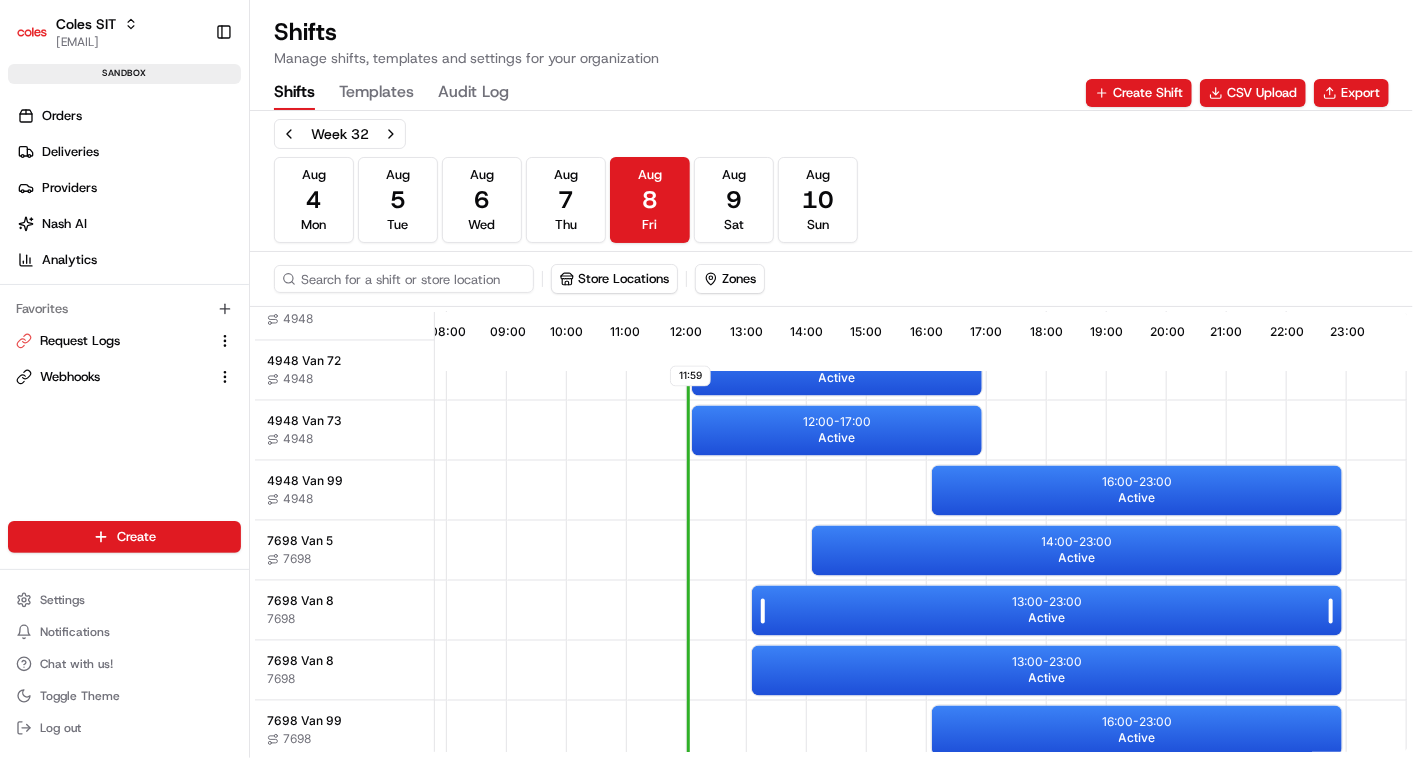 click on "13:00  -  23:00" at bounding box center [1047, 603] 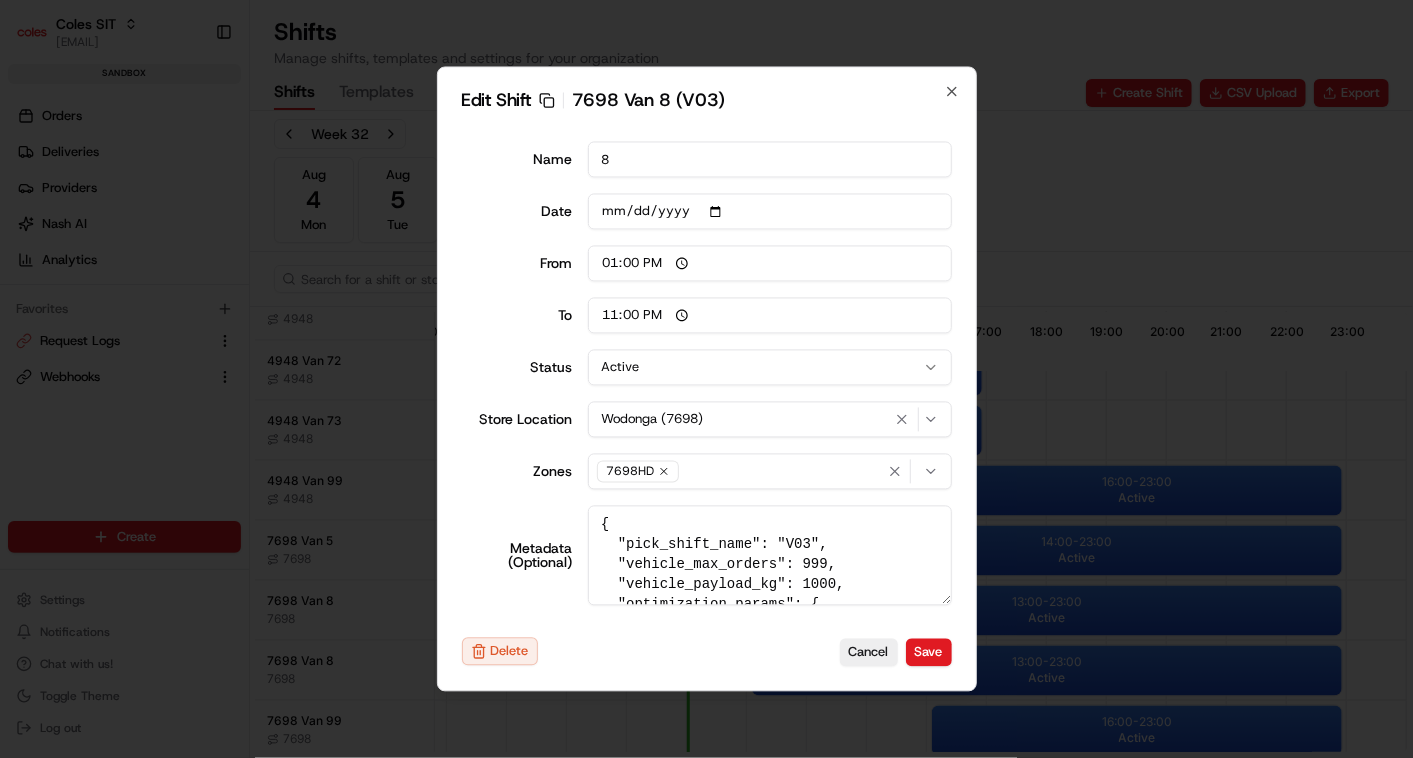 click on "13:00" at bounding box center [770, 264] 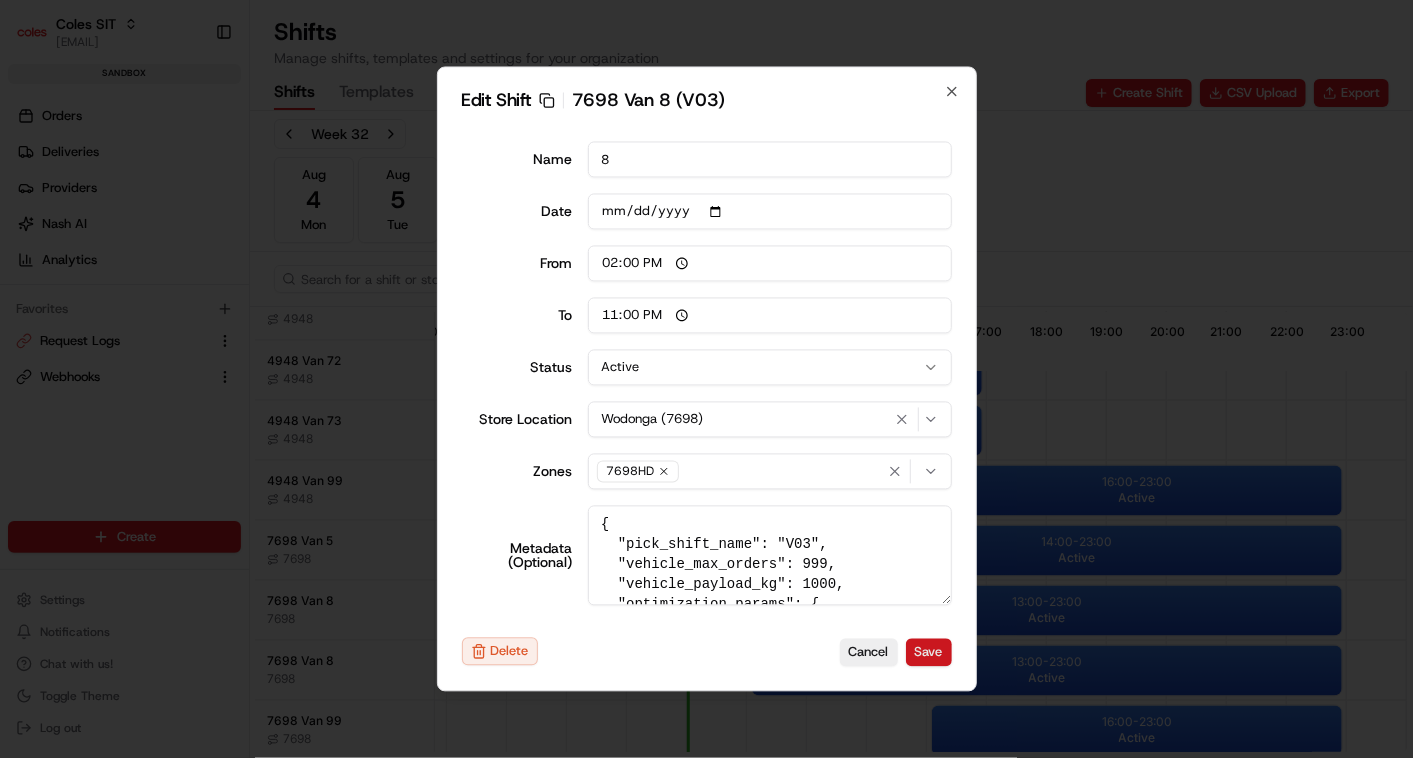 type on "14:00" 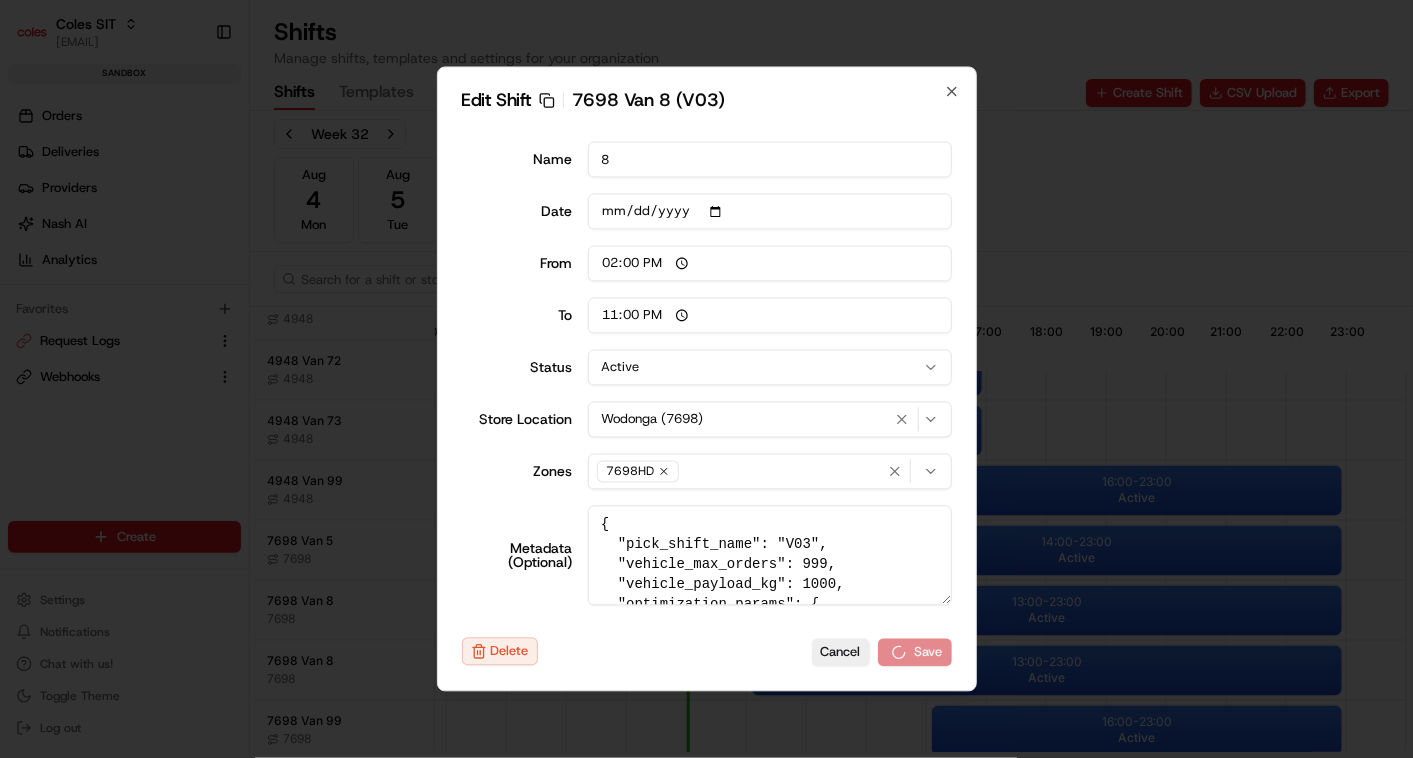 click on "Cancel Save" at bounding box center (882, 652) 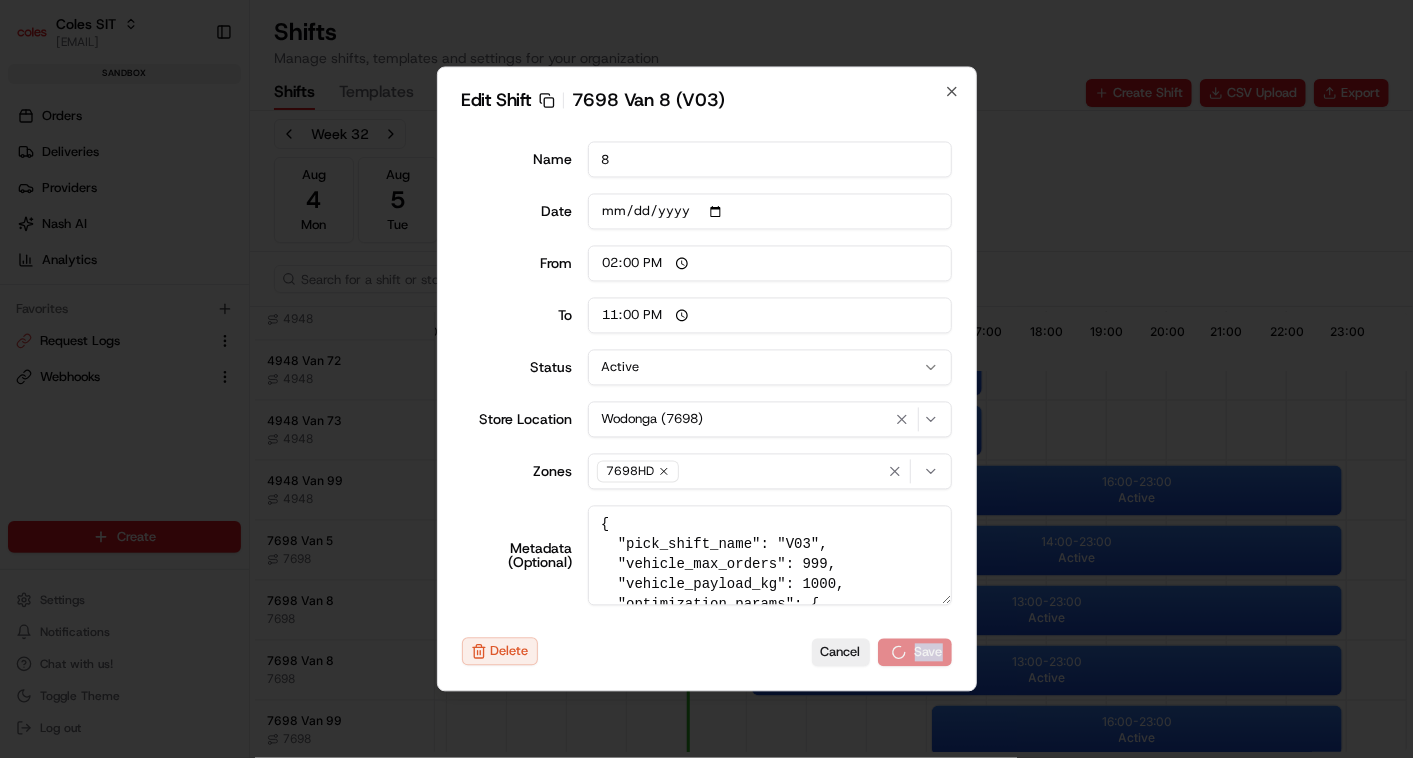 type 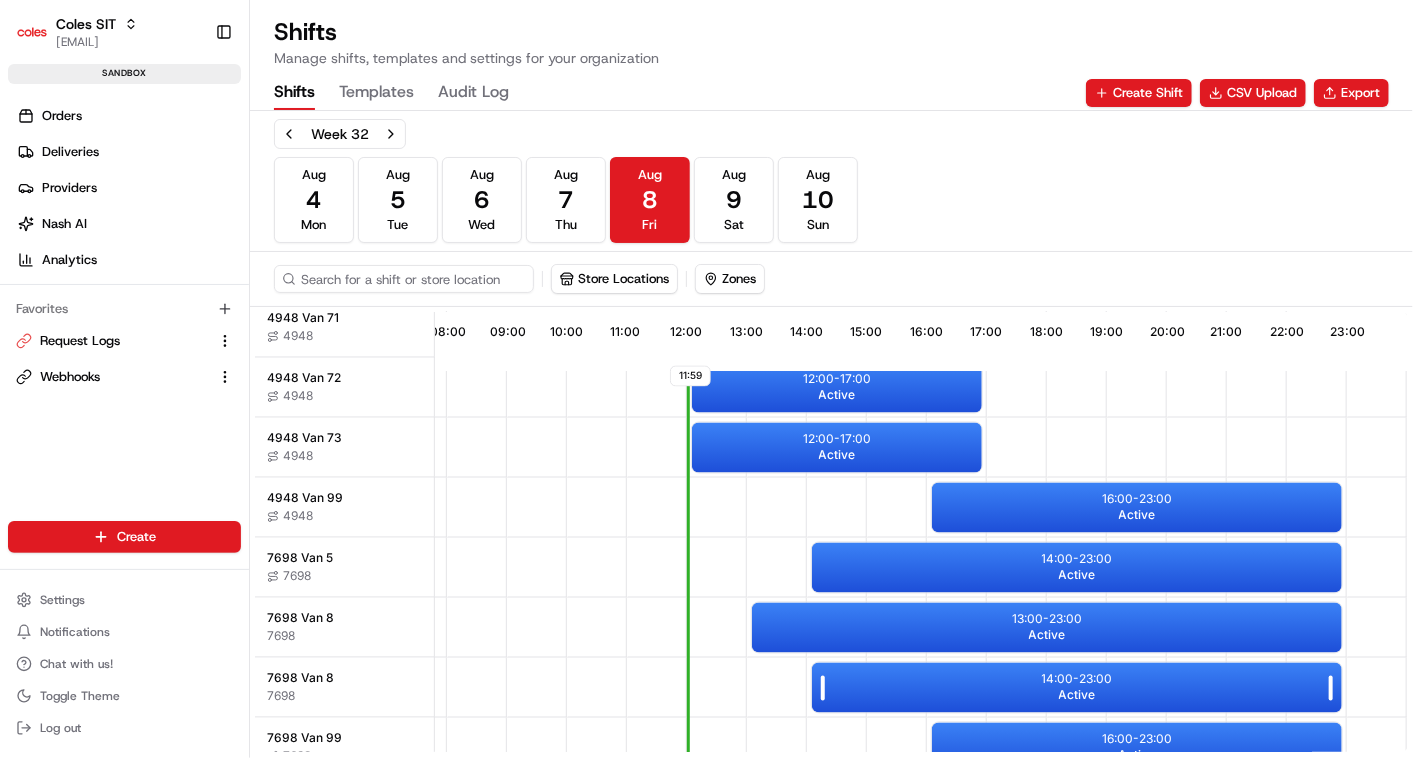 scroll, scrollTop: 2269, scrollLeft: 477, axis: both 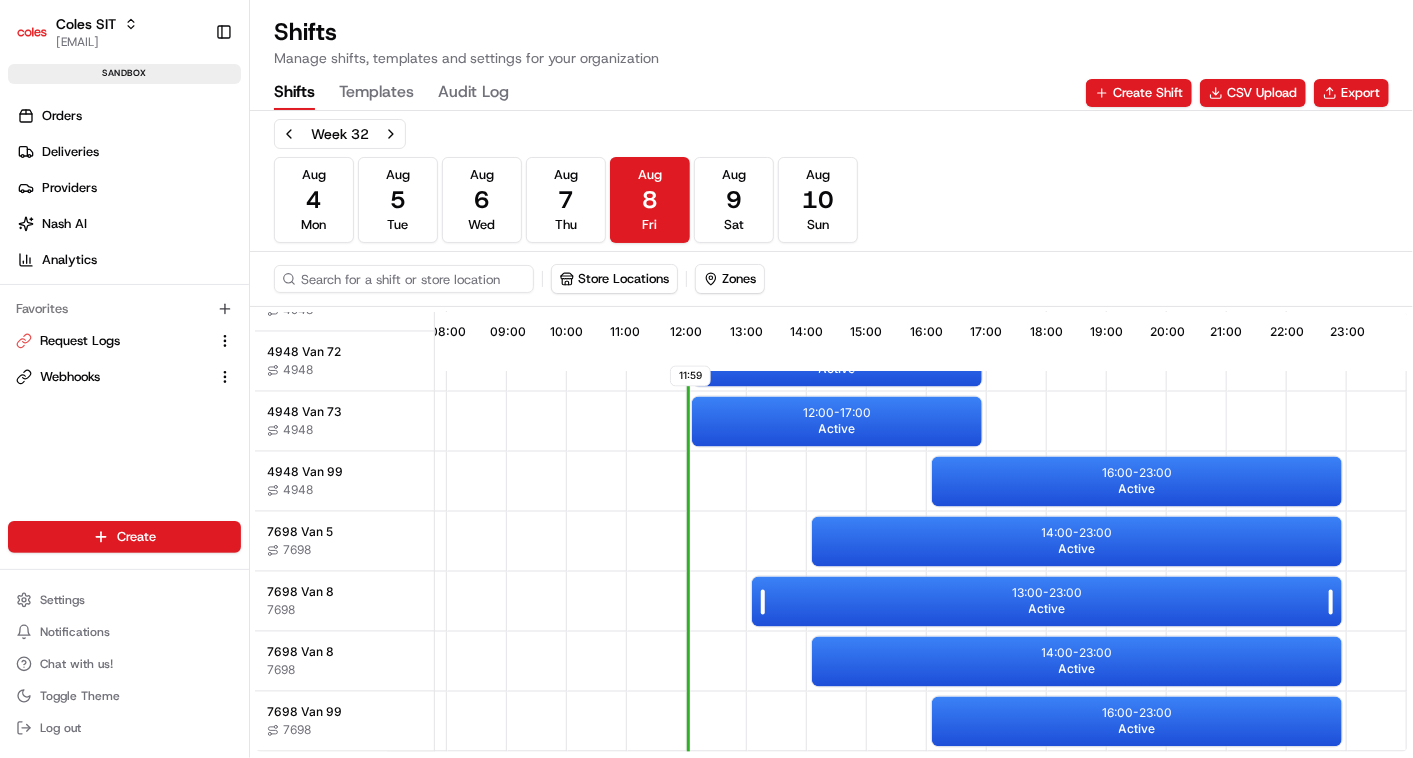click on "13:00  -  23:00 Active" at bounding box center (1047, 602) 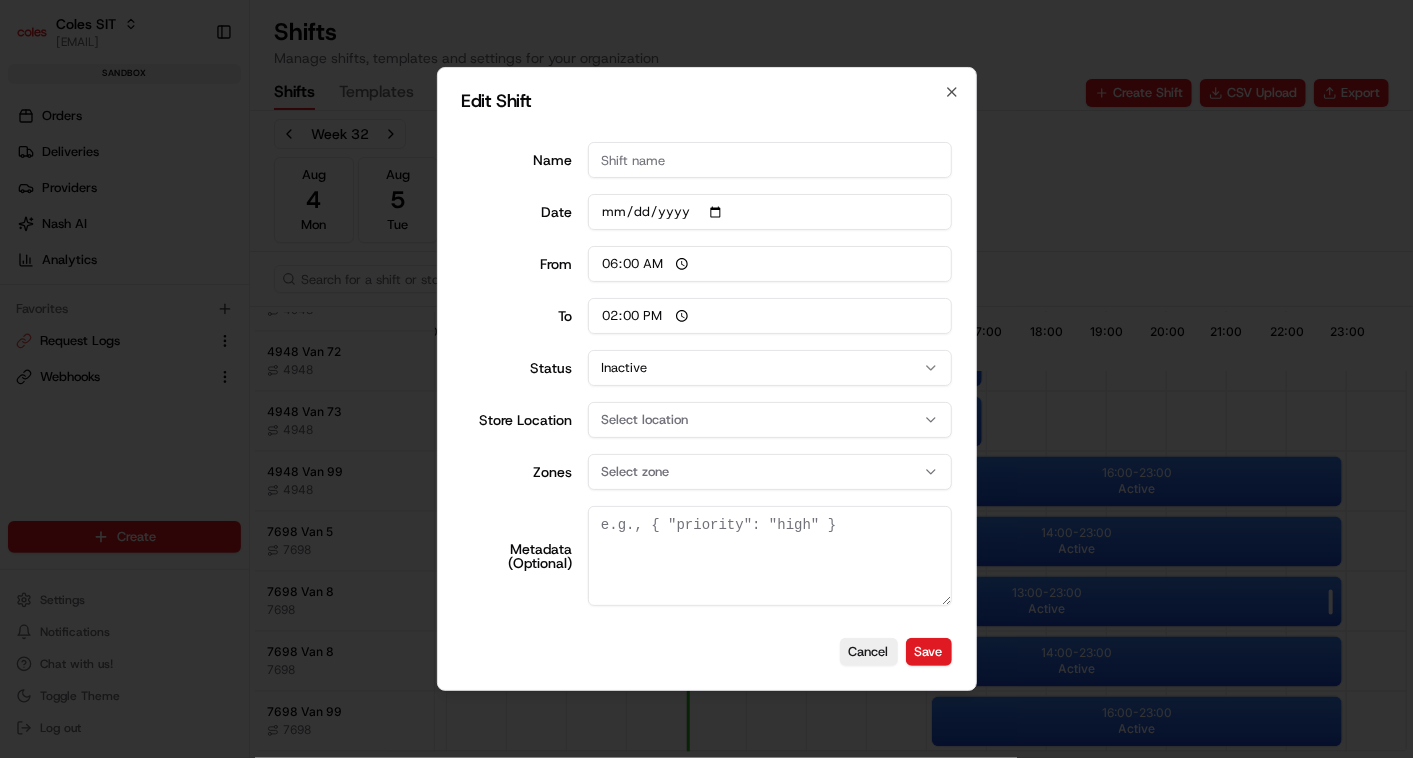 click at bounding box center (706, 379) 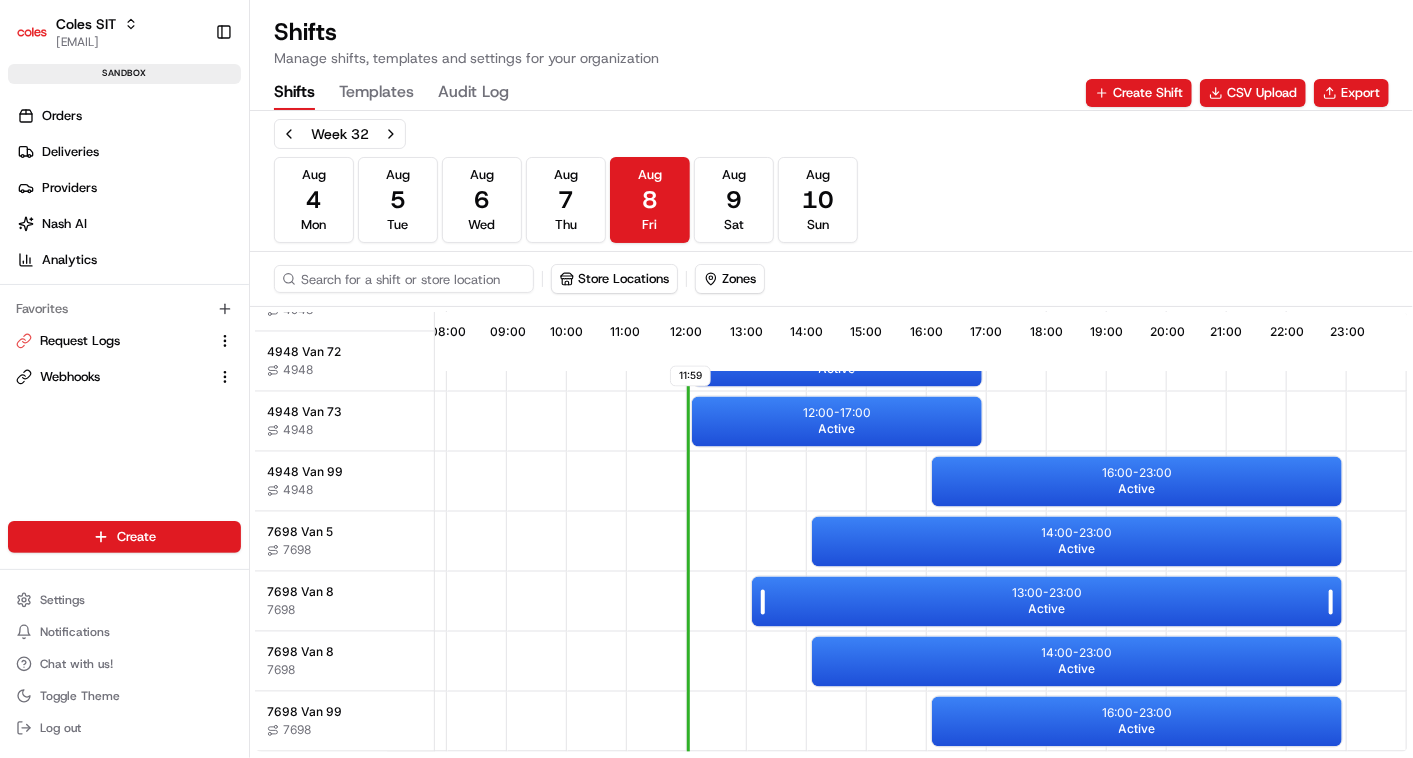 click on "13:00  -  23:00 Active" at bounding box center (1047, 602) 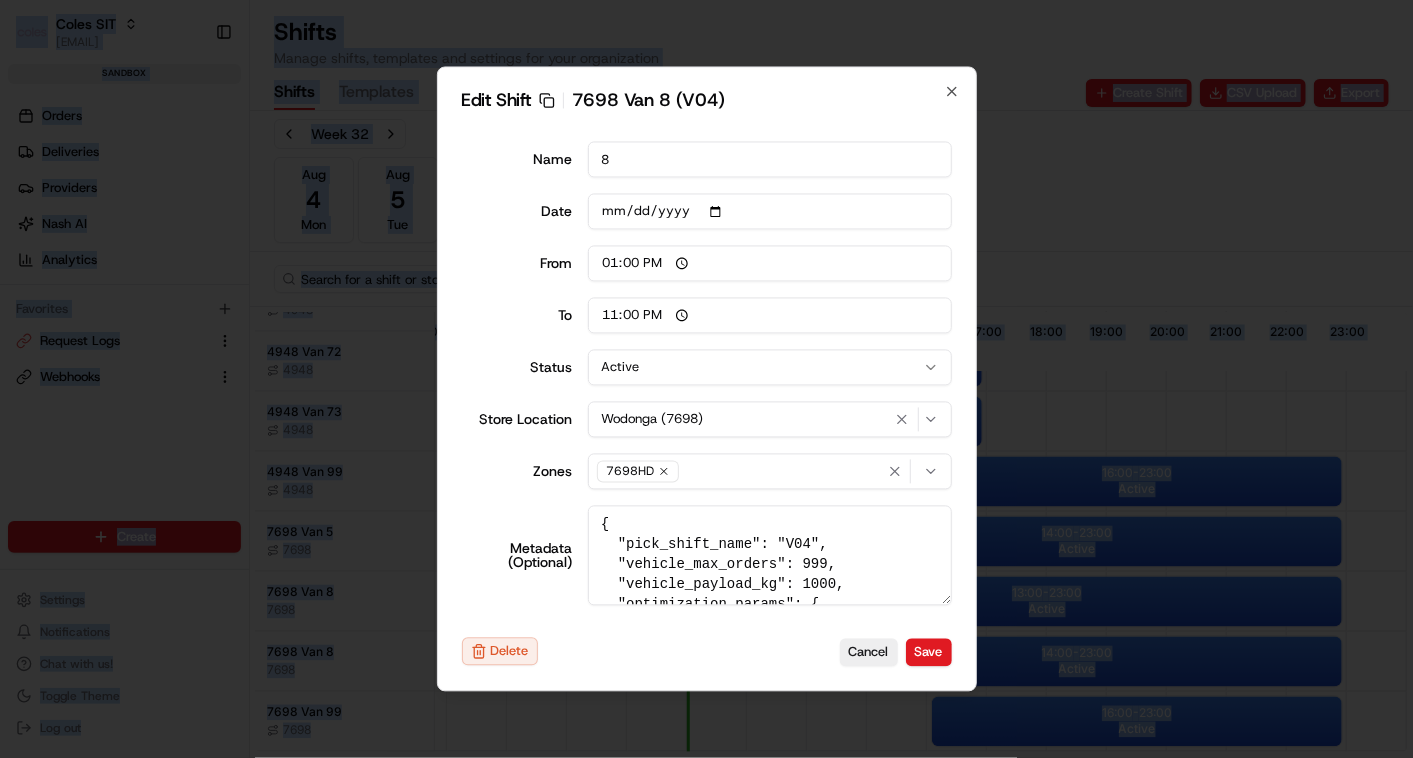 click on "13:00" at bounding box center (770, 264) 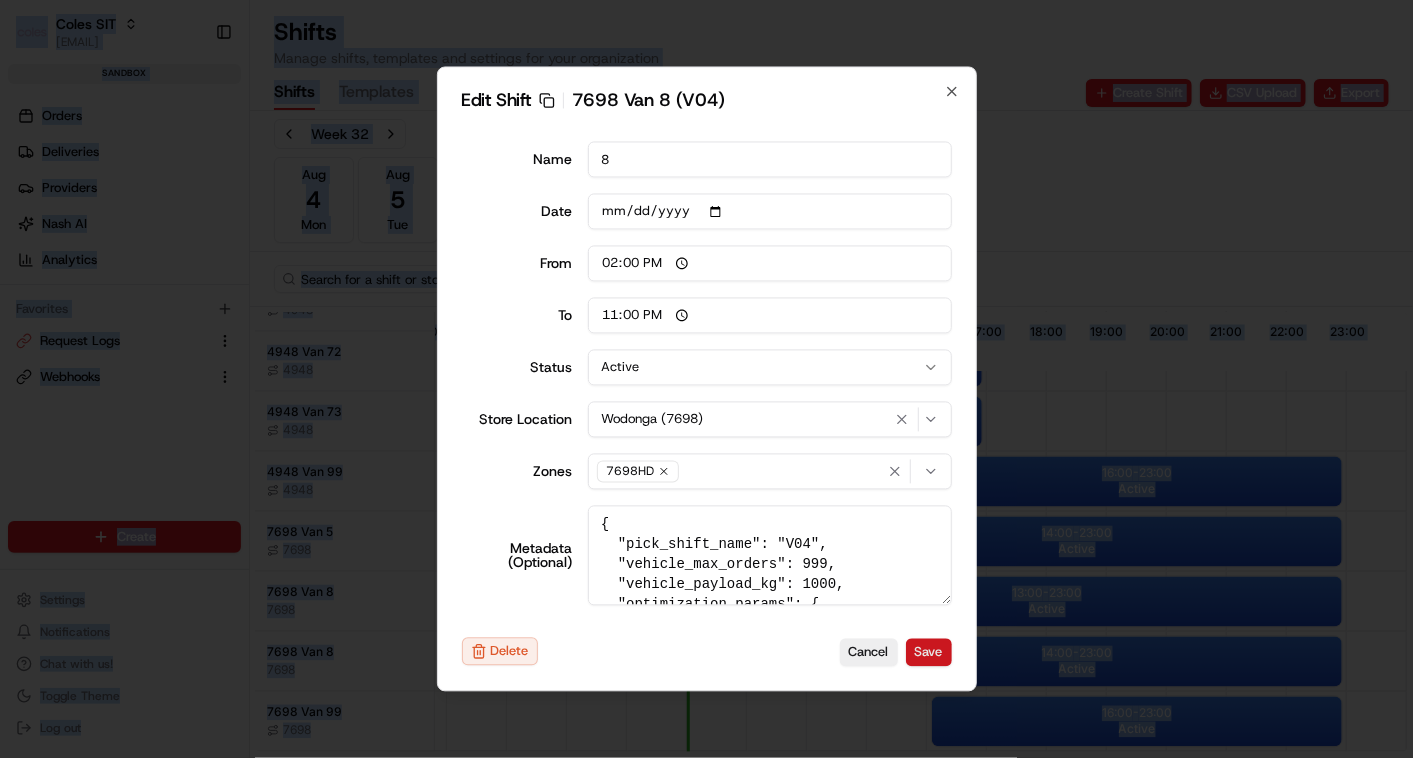 type on "14:00" 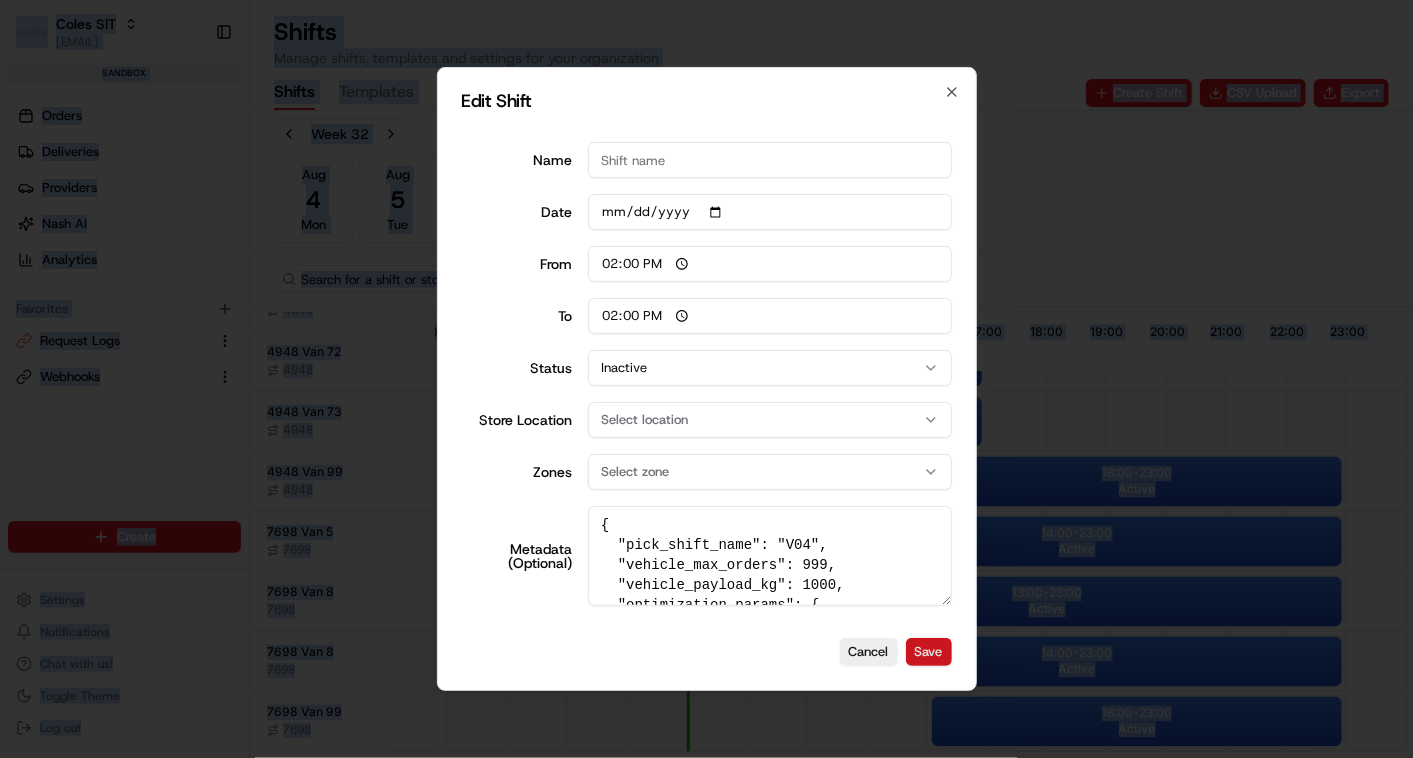 type 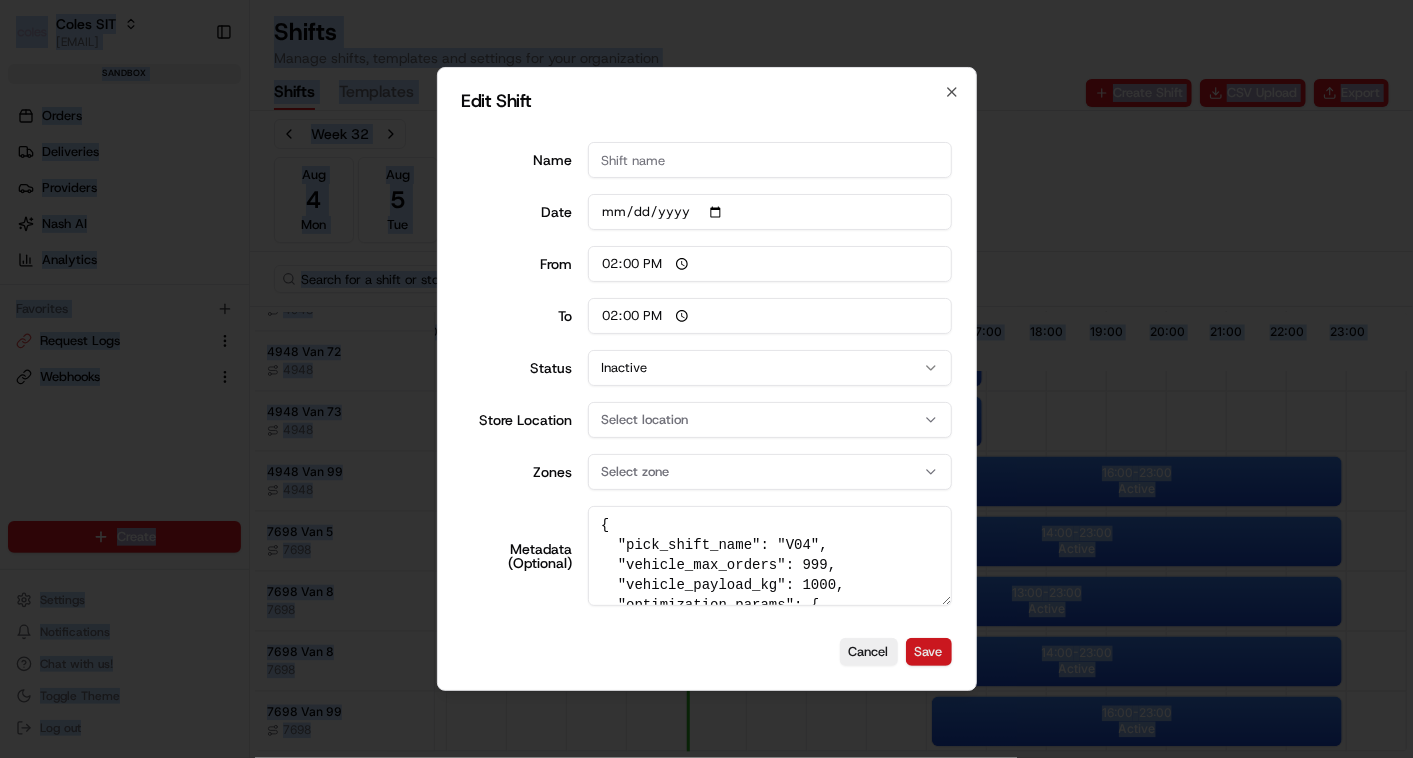 type 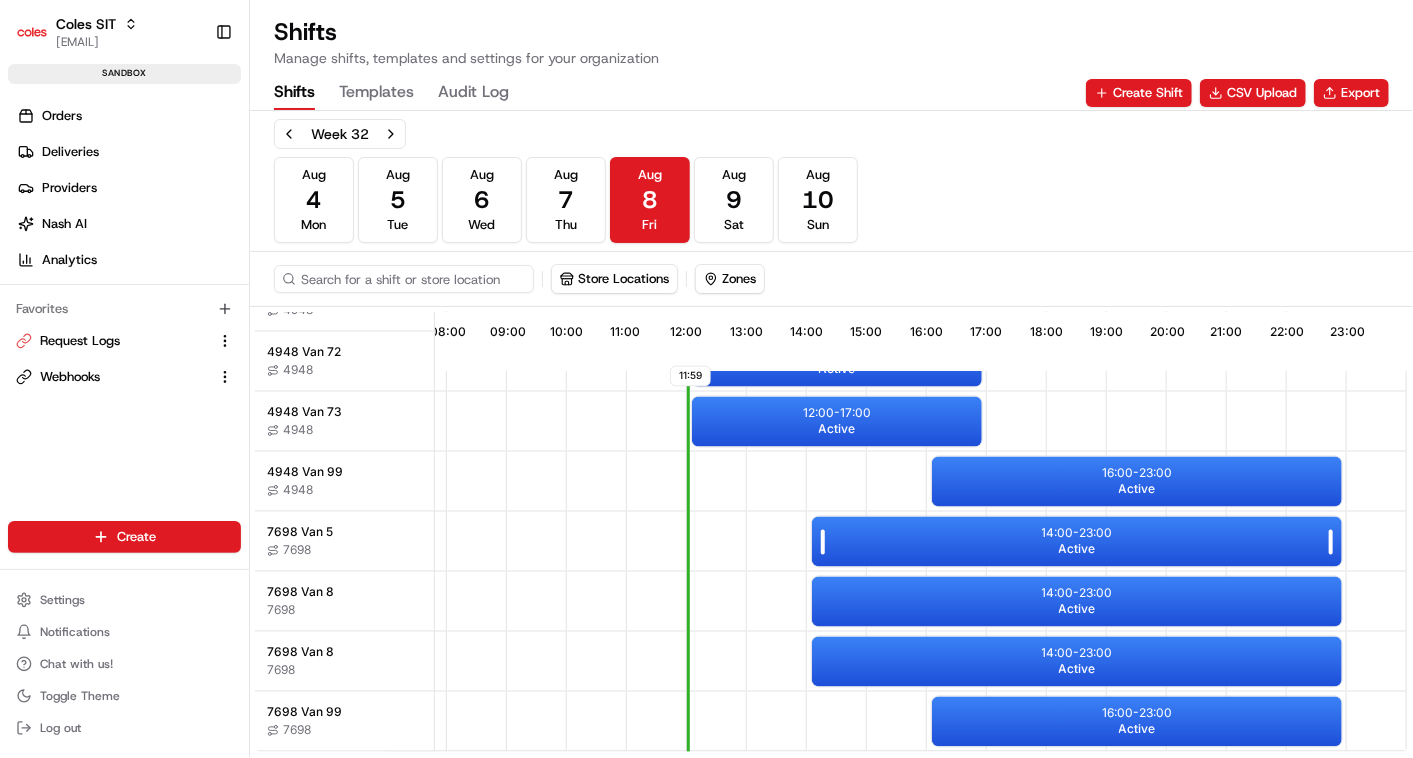 click on "14:00  -  23:00 Active" at bounding box center (1077, 542) 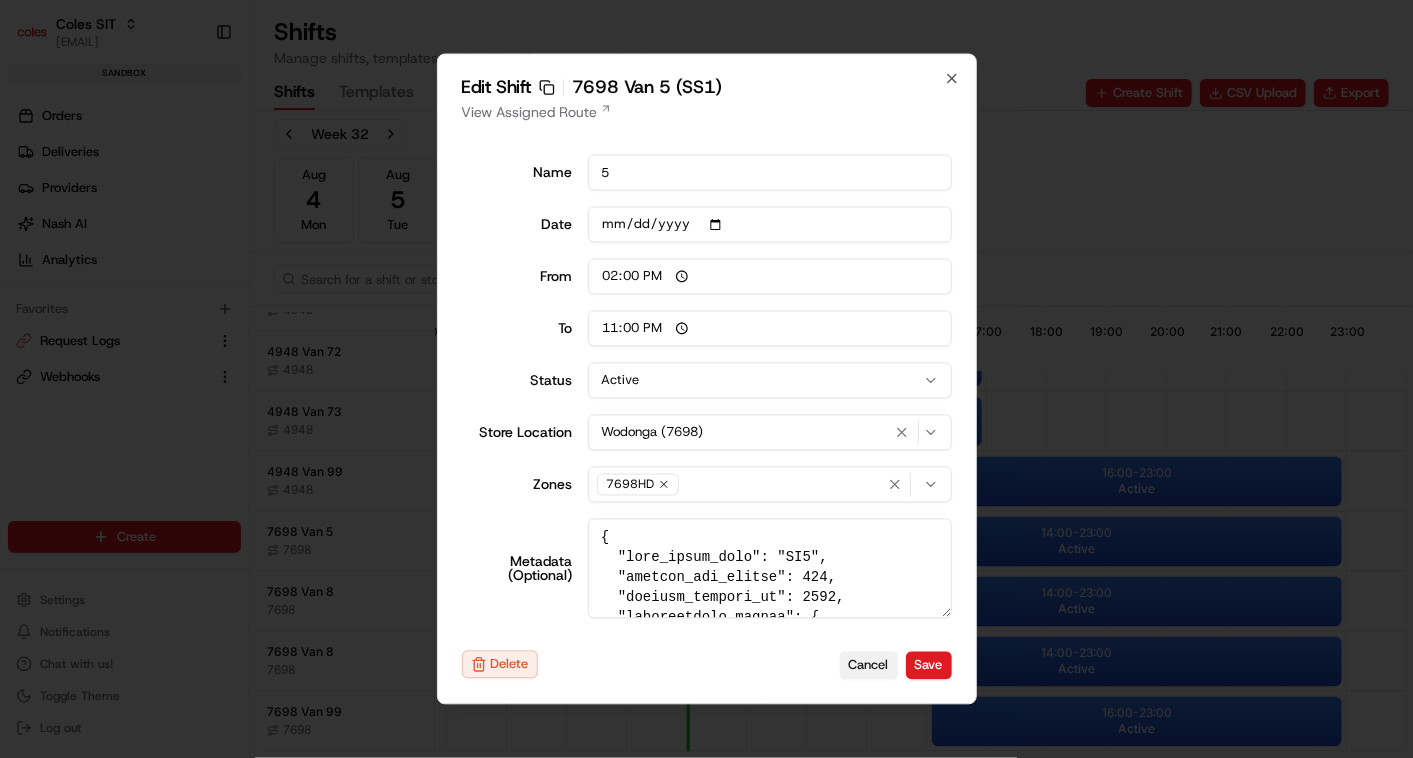 click on "Cancel" at bounding box center [869, 665] 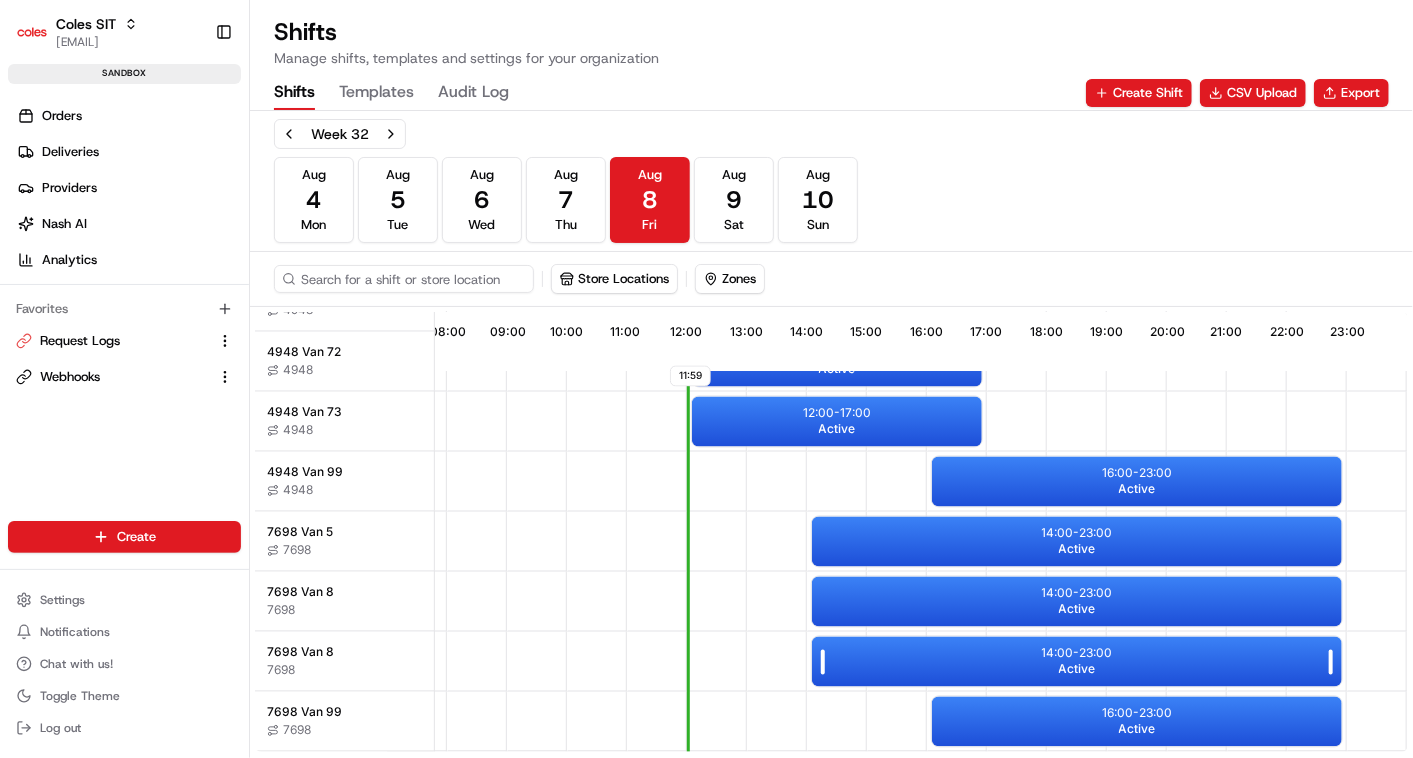 click on "14:00  -  23:00 Active" at bounding box center (1077, 662) 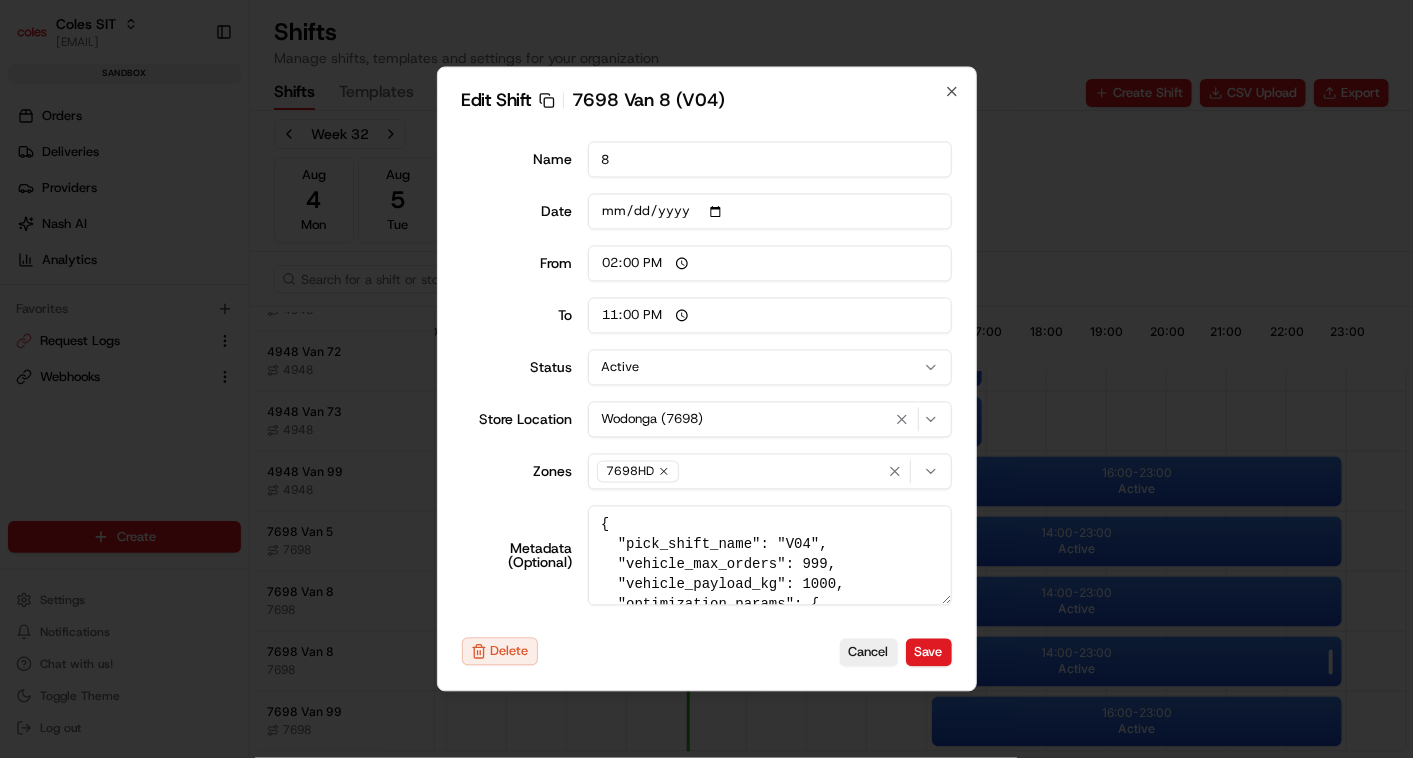 click at bounding box center [706, 379] 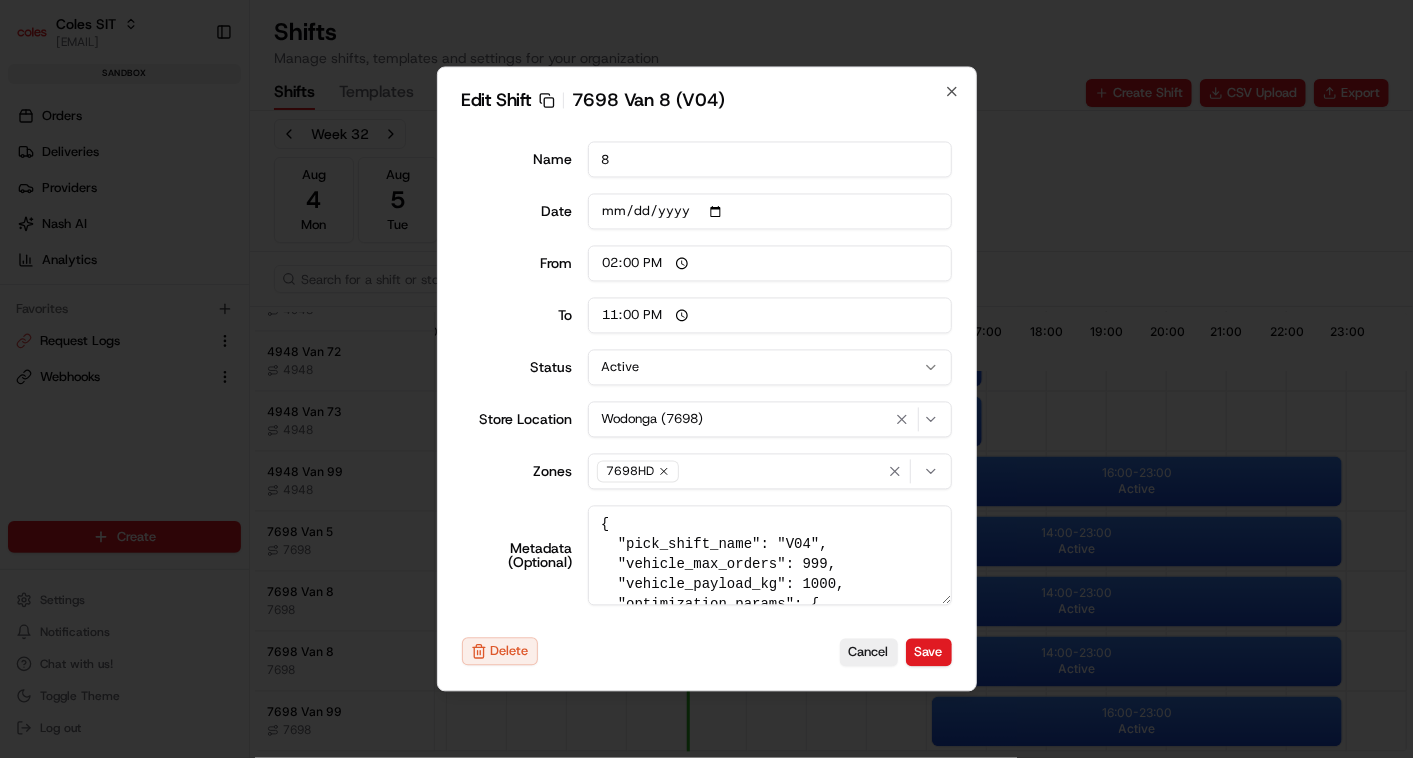 type 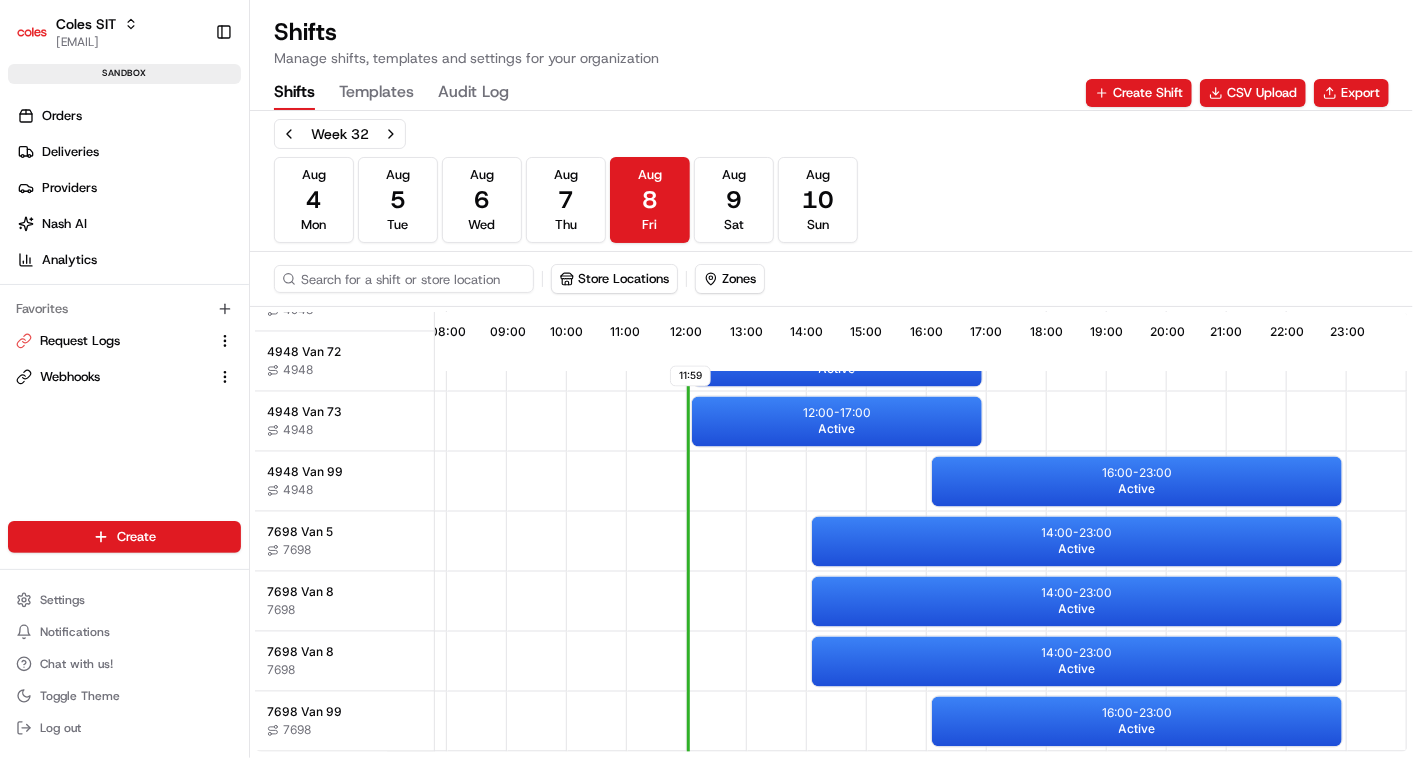 click on "14:00  -  23:00 Active" at bounding box center (1077, 662) 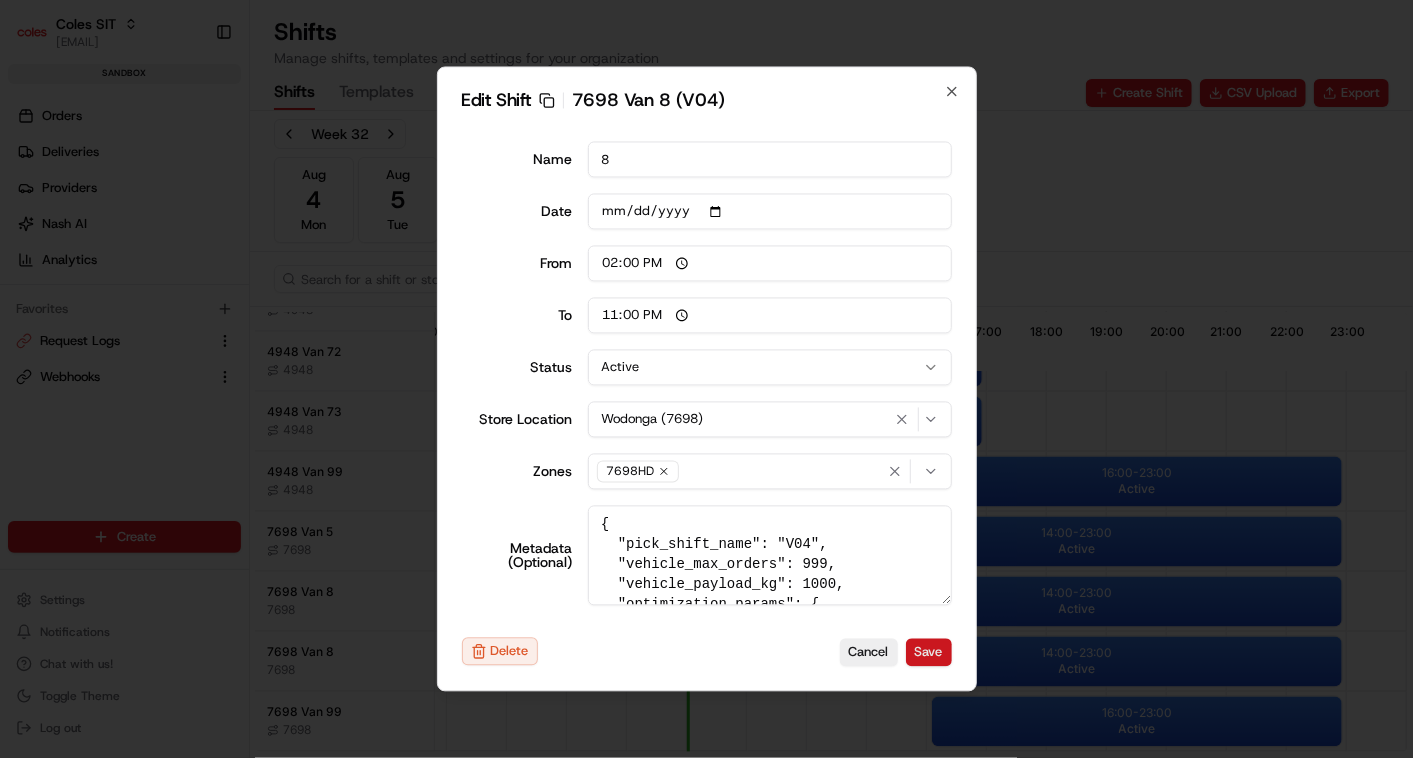 click on "Save" at bounding box center [929, 652] 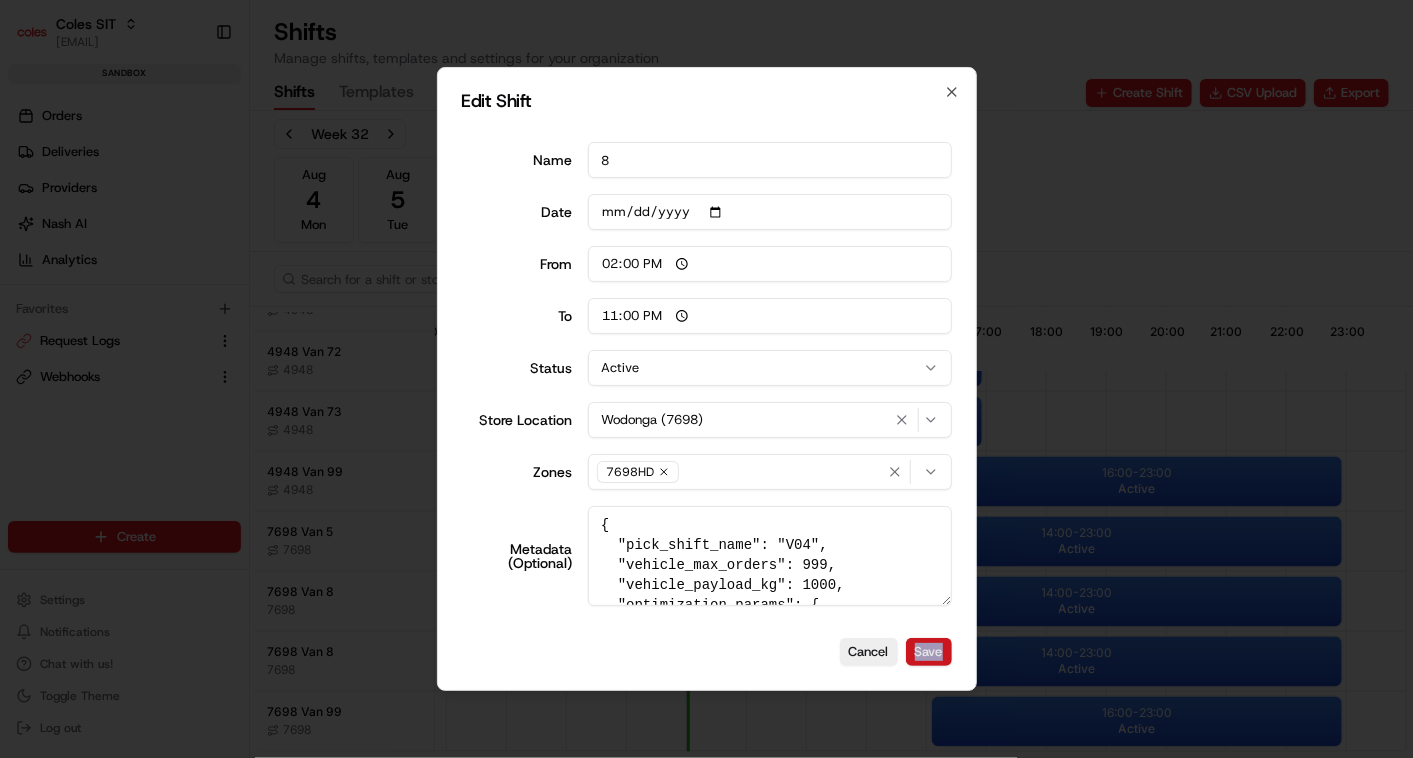 type 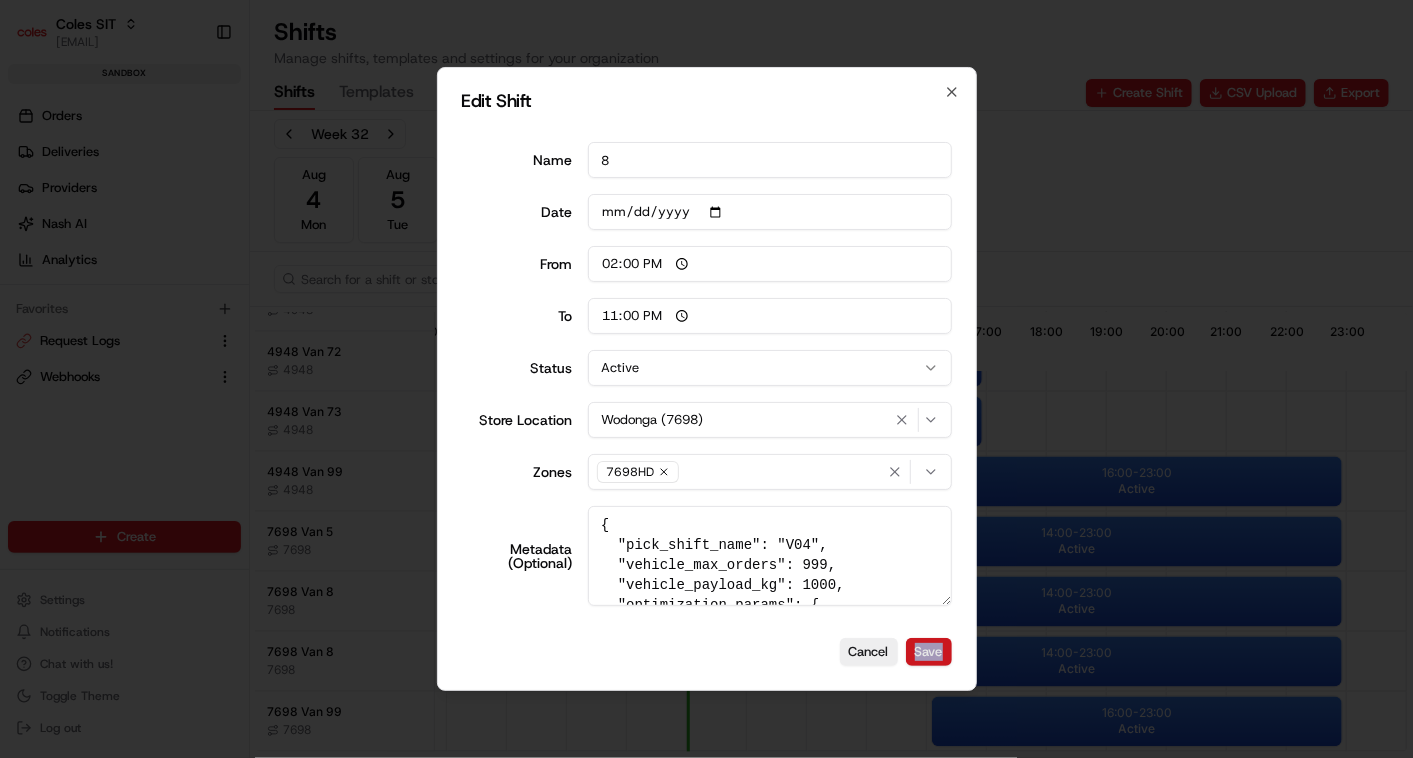 type 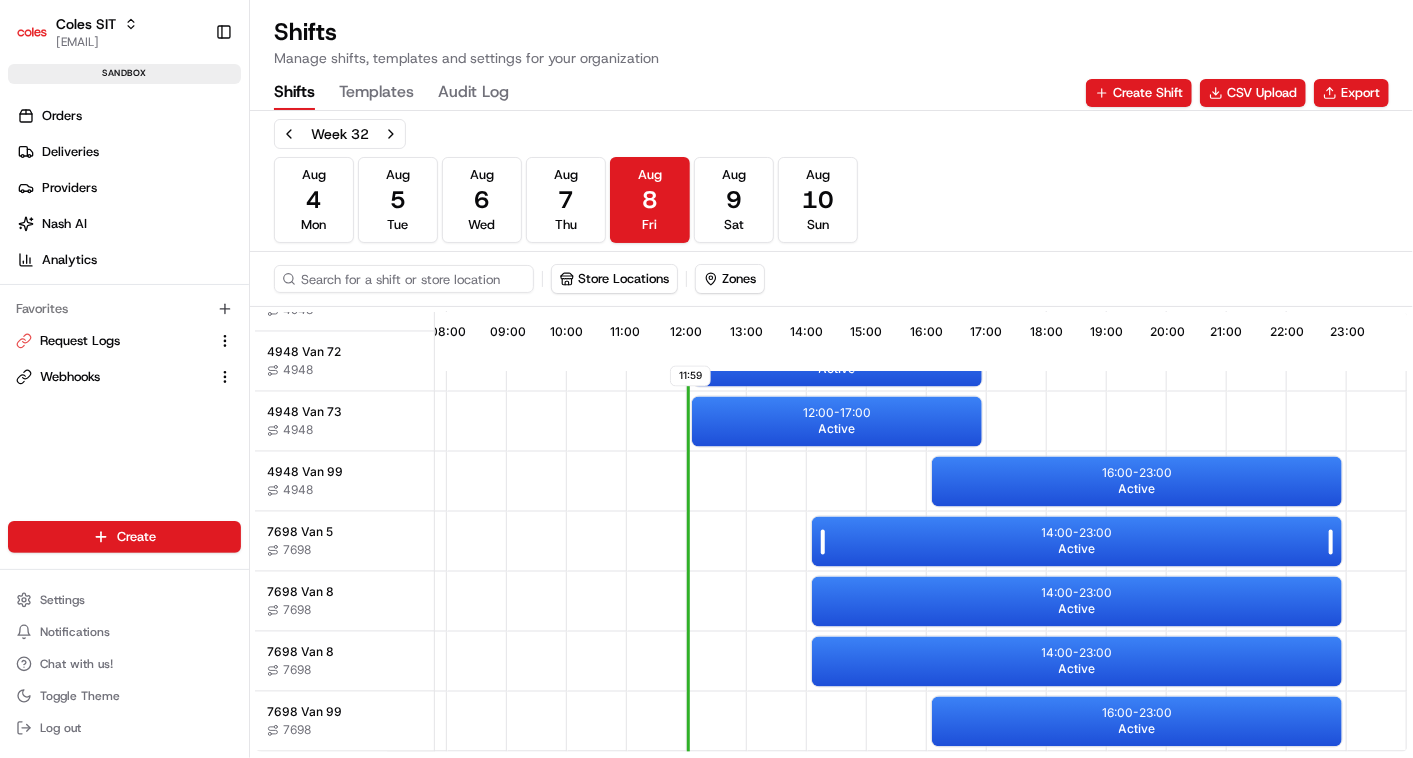 click on "14:00  -  23:00" at bounding box center [1077, 534] 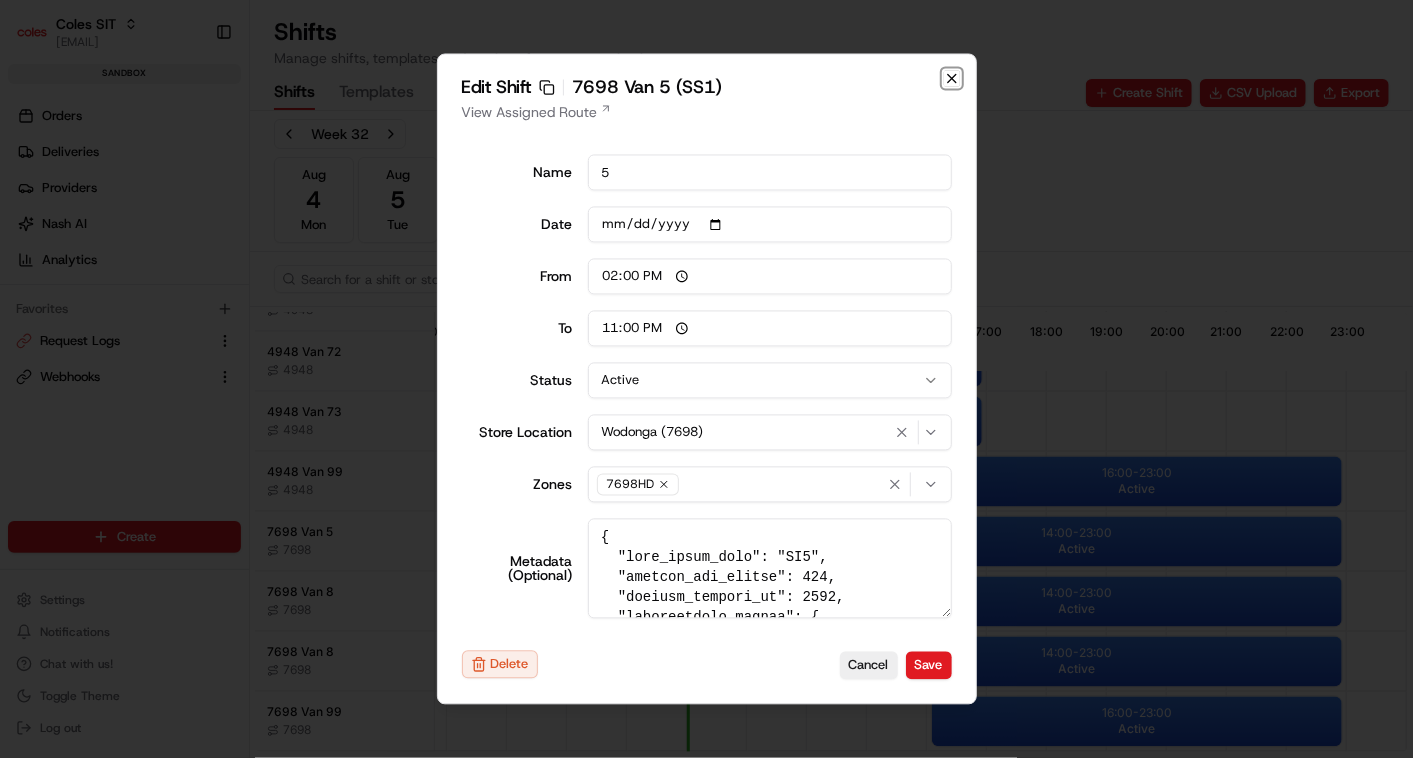 click 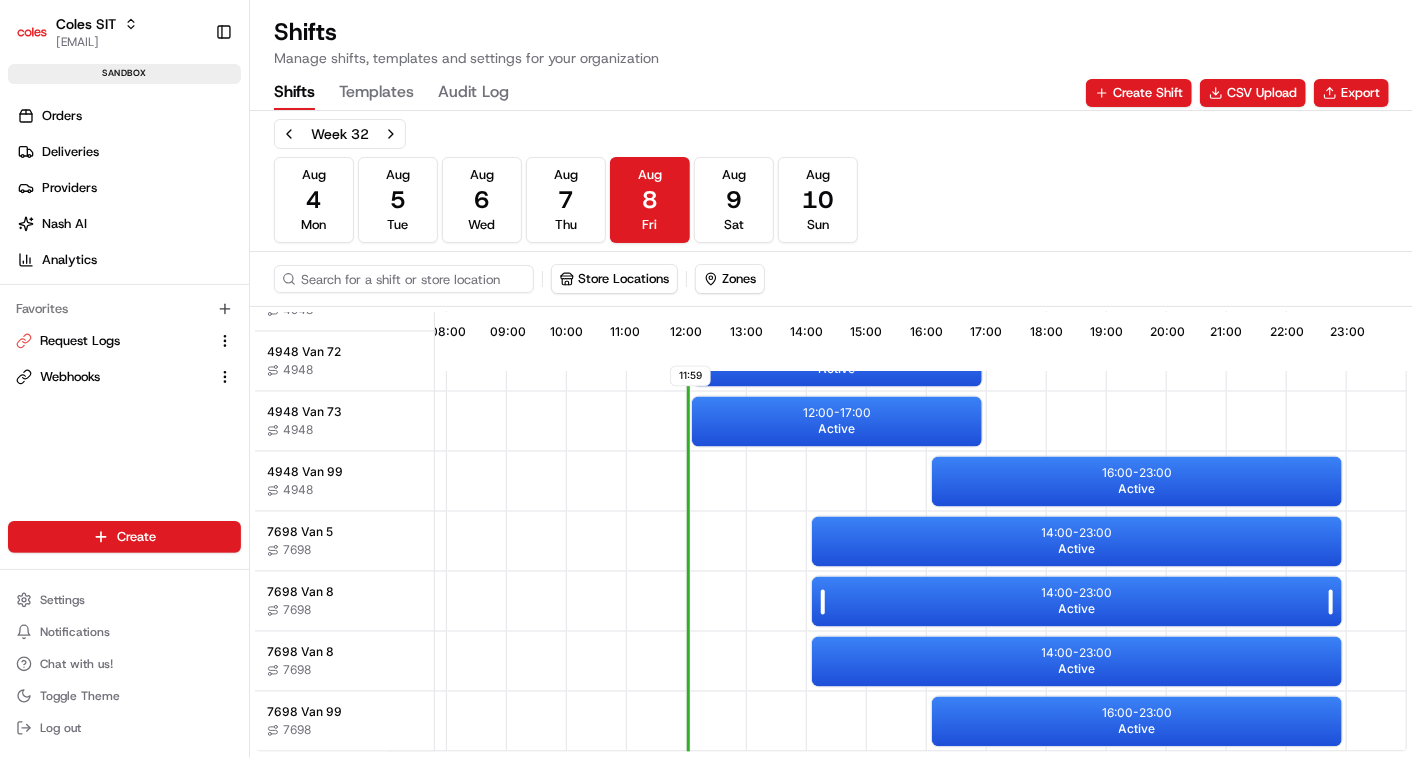 click on "Active" at bounding box center (1077, 610) 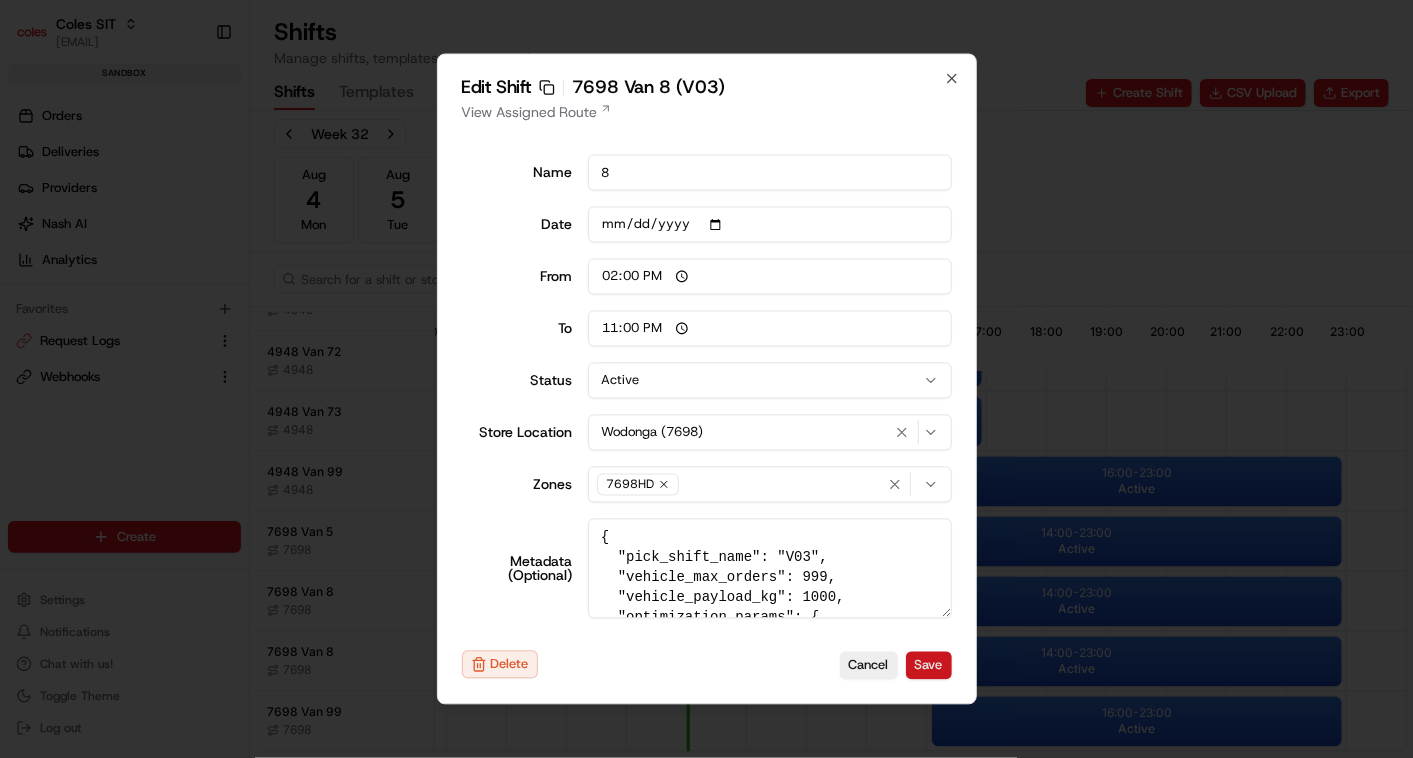 click on "Save" at bounding box center [929, 665] 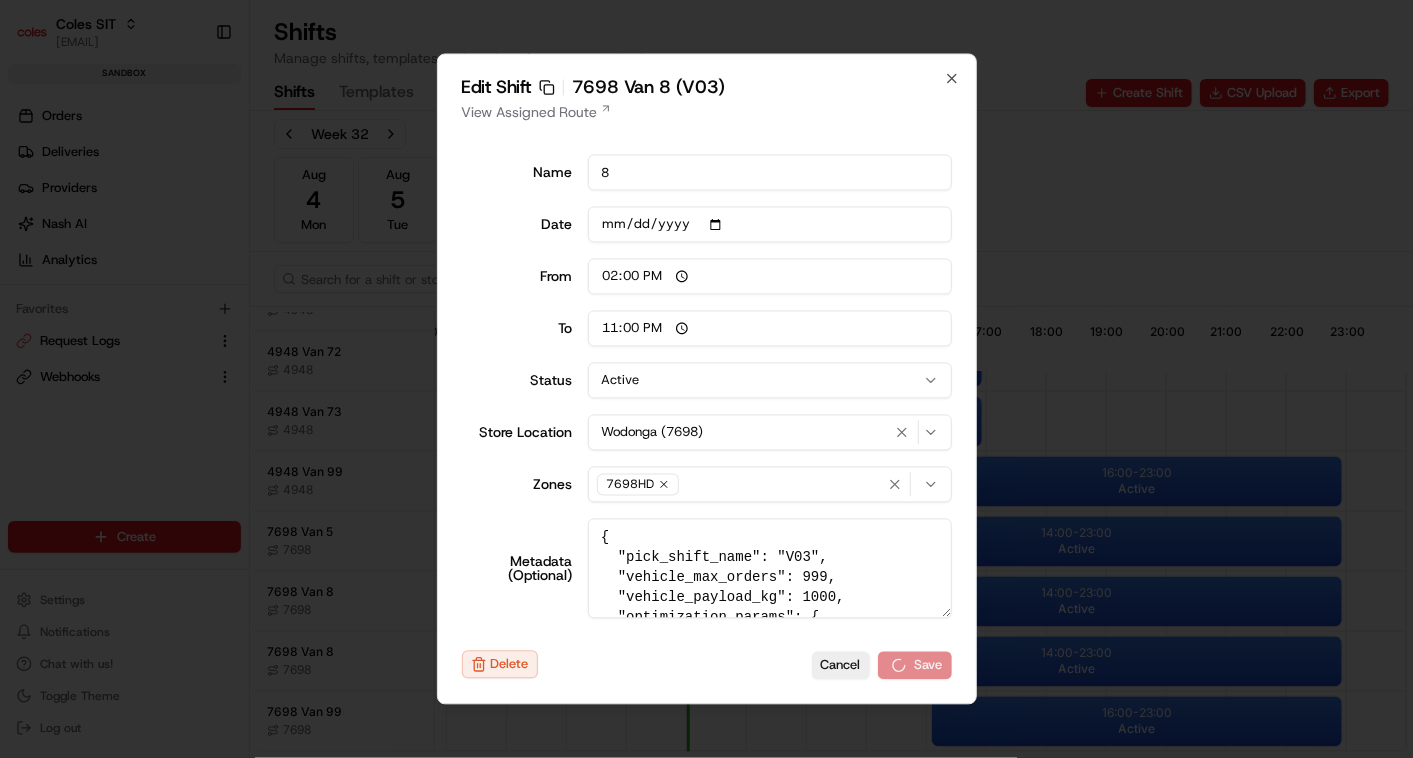 type 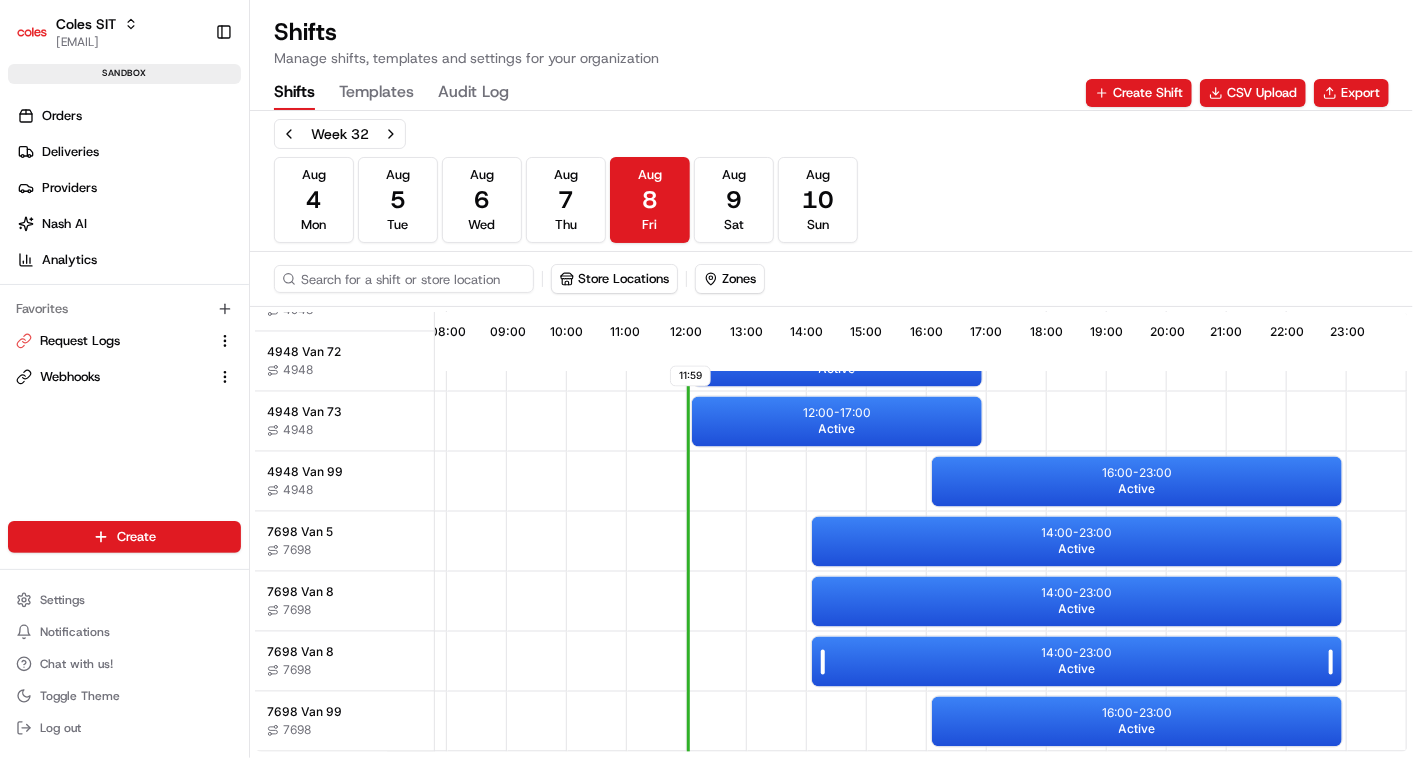 click on "14:00  -  23:00" at bounding box center (1077, 654) 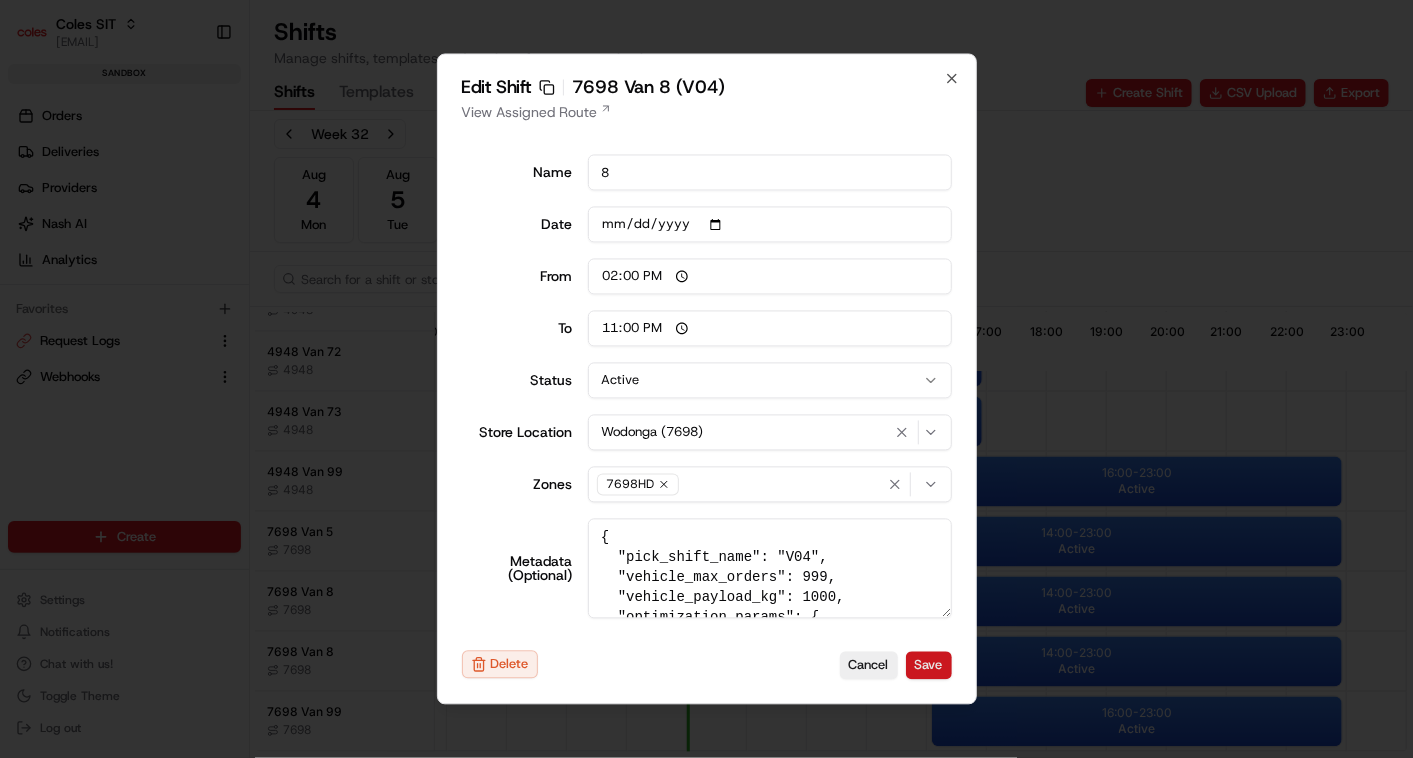 click on "Save" at bounding box center (929, 665) 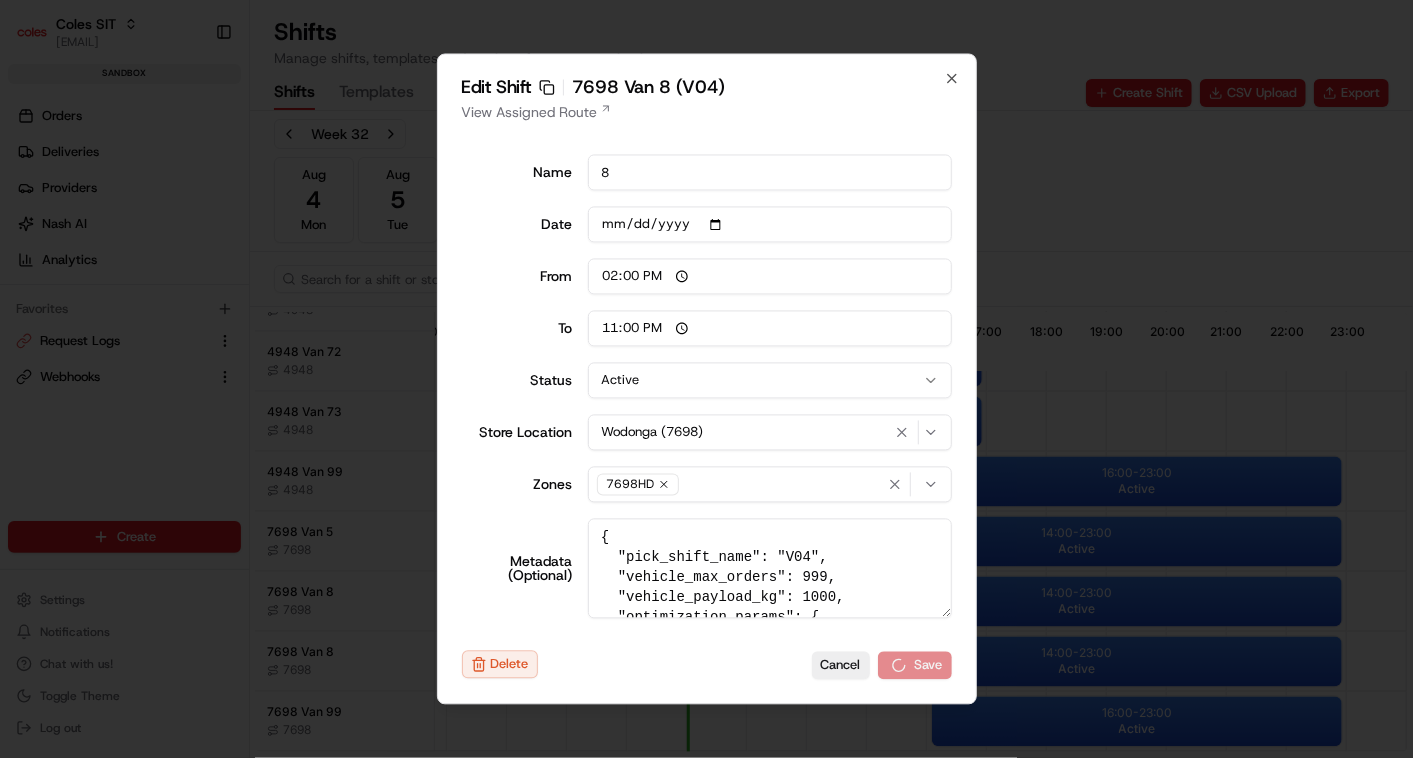 click on "Cancel Save" at bounding box center (882, 665) 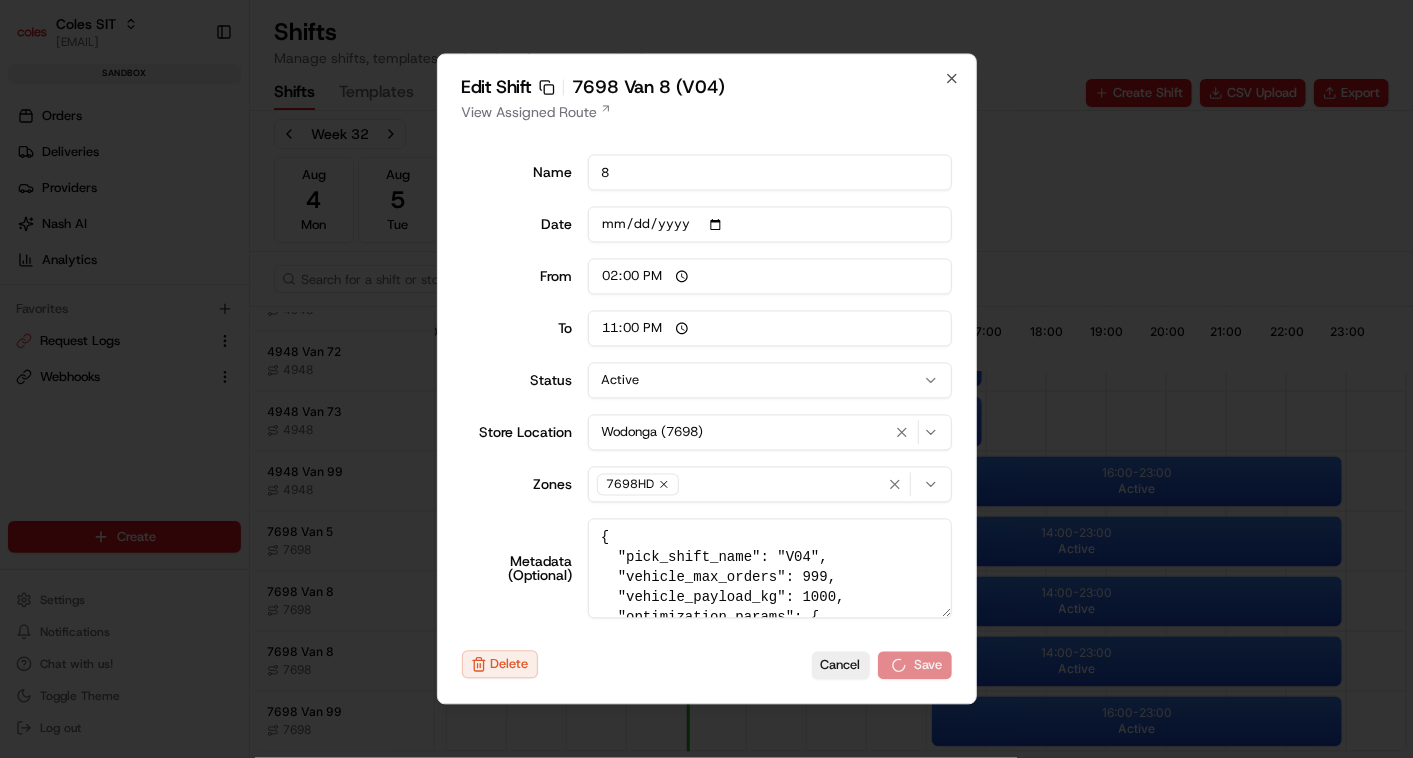 type 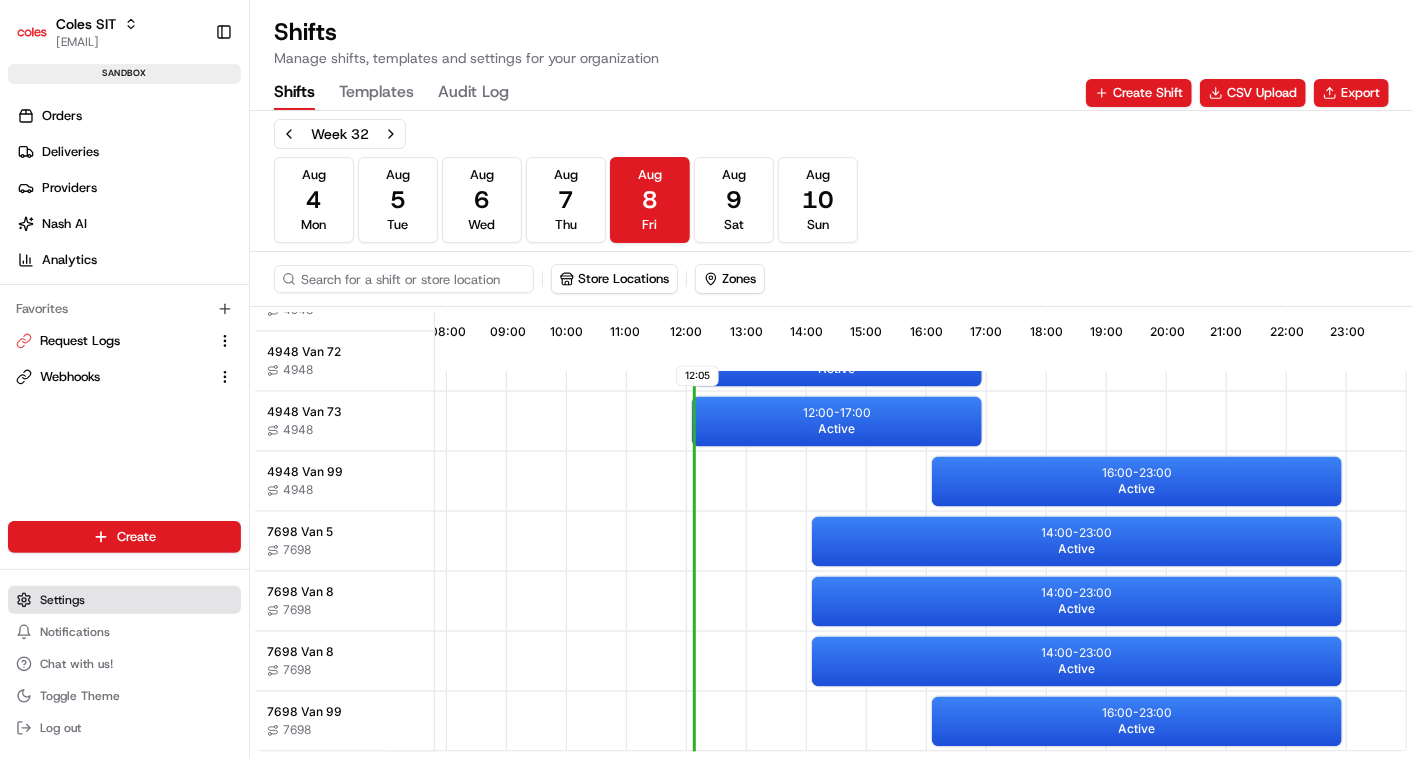 click on "Settings" at bounding box center [62, 600] 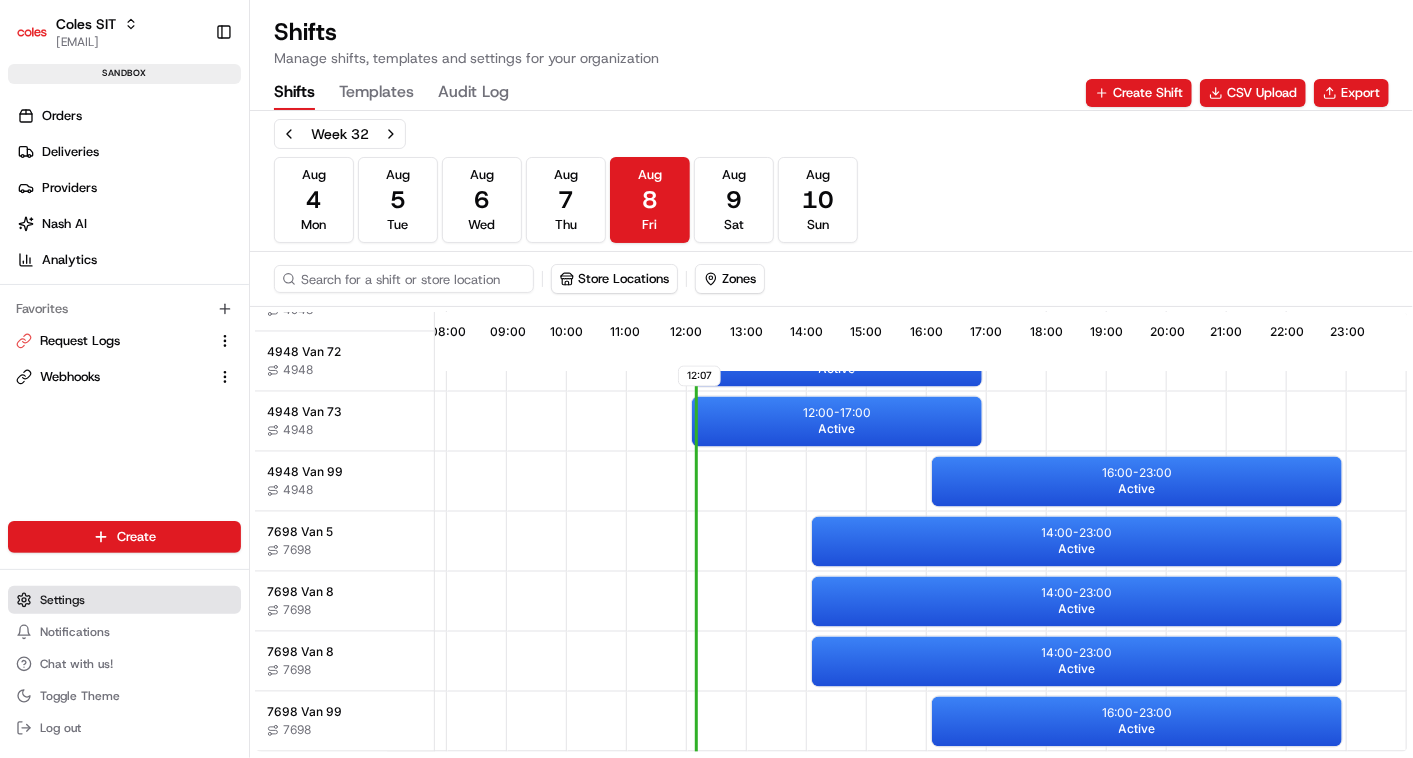click on "Settings" at bounding box center [62, 600] 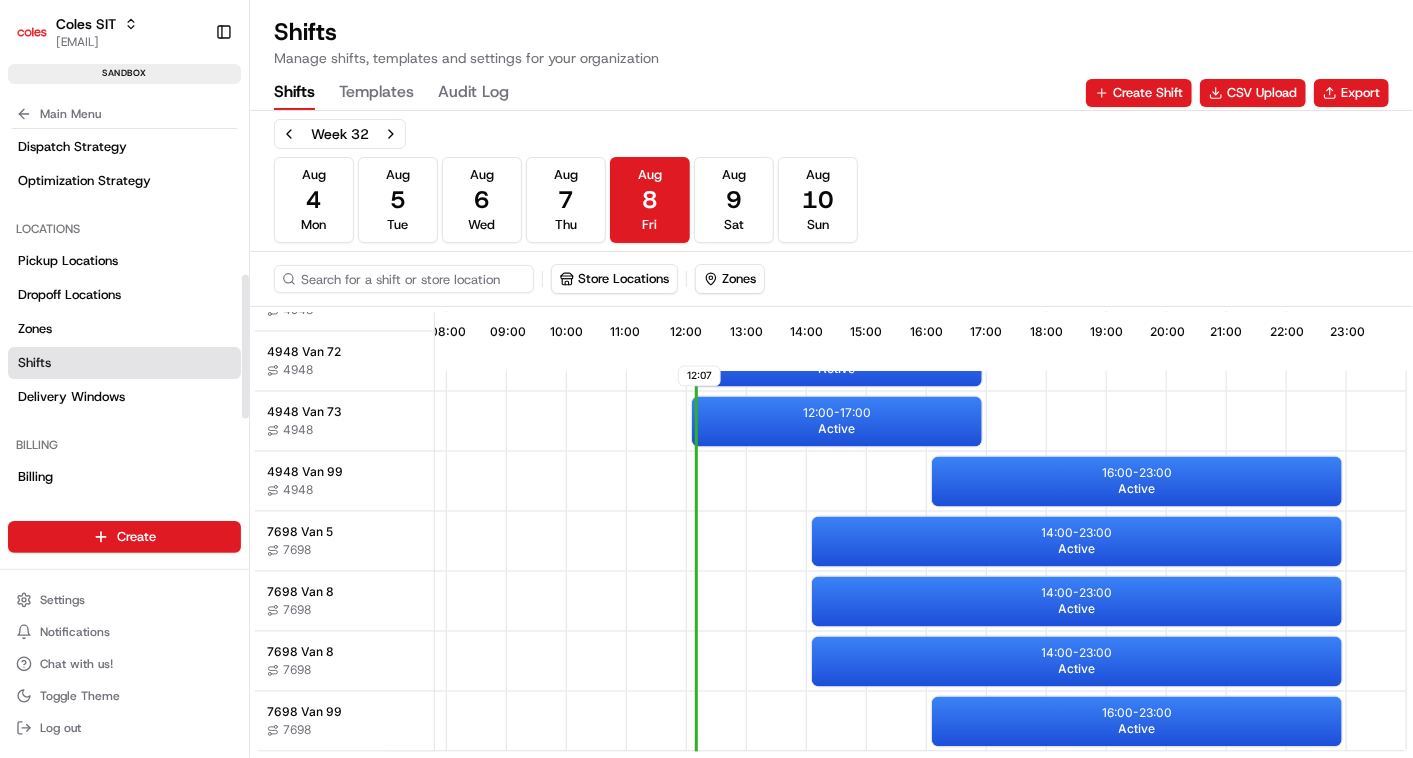 scroll, scrollTop: 529, scrollLeft: 0, axis: vertical 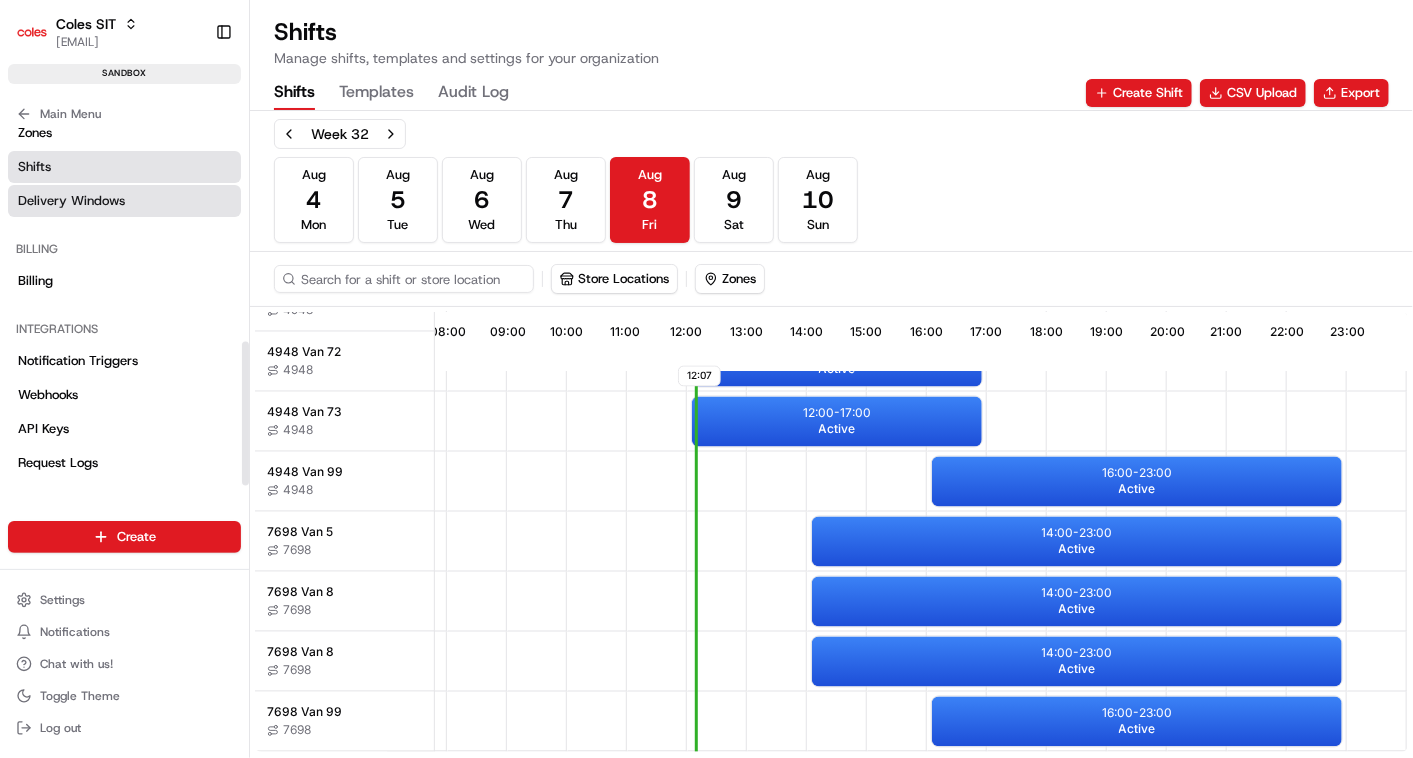 click on "Delivery Windows" at bounding box center [71, 201] 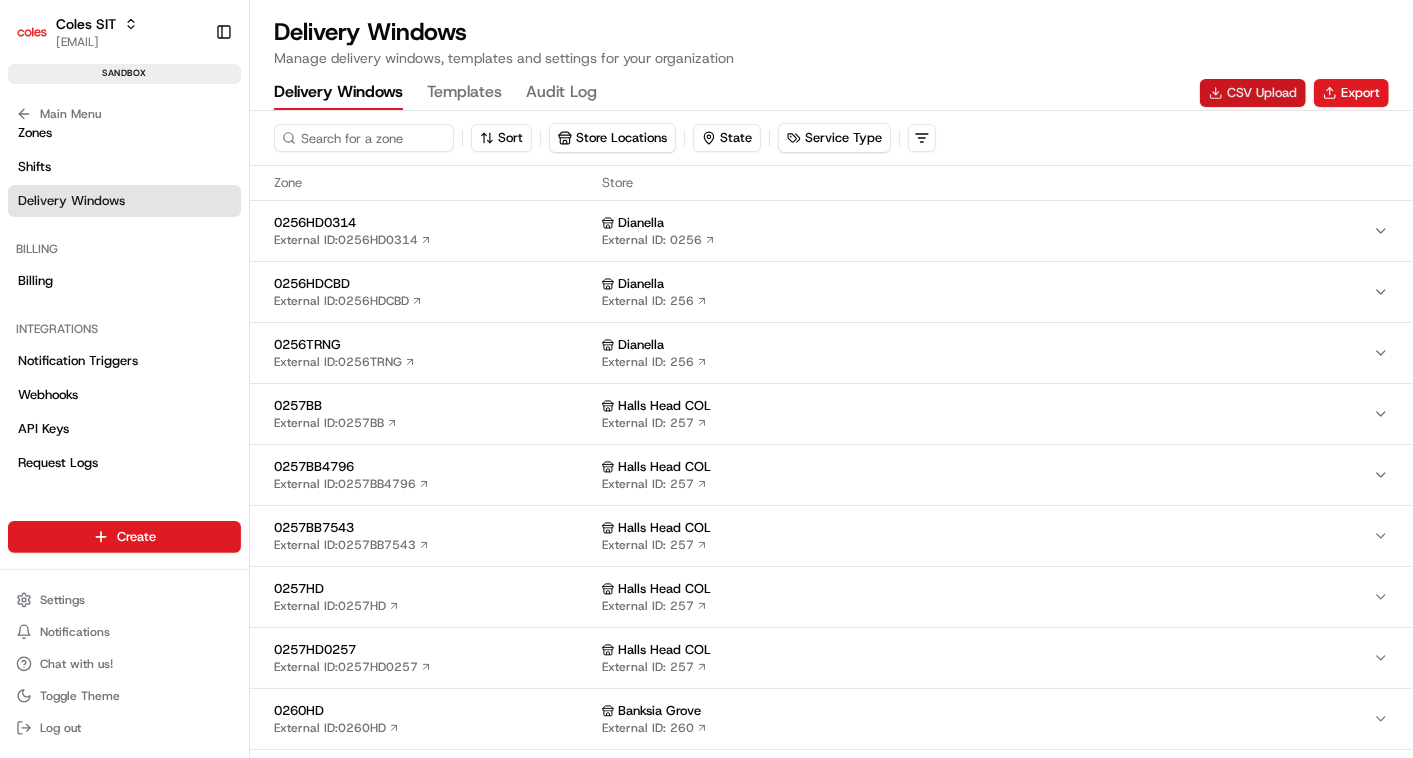 click on "CSV Upload" at bounding box center (1253, 93) 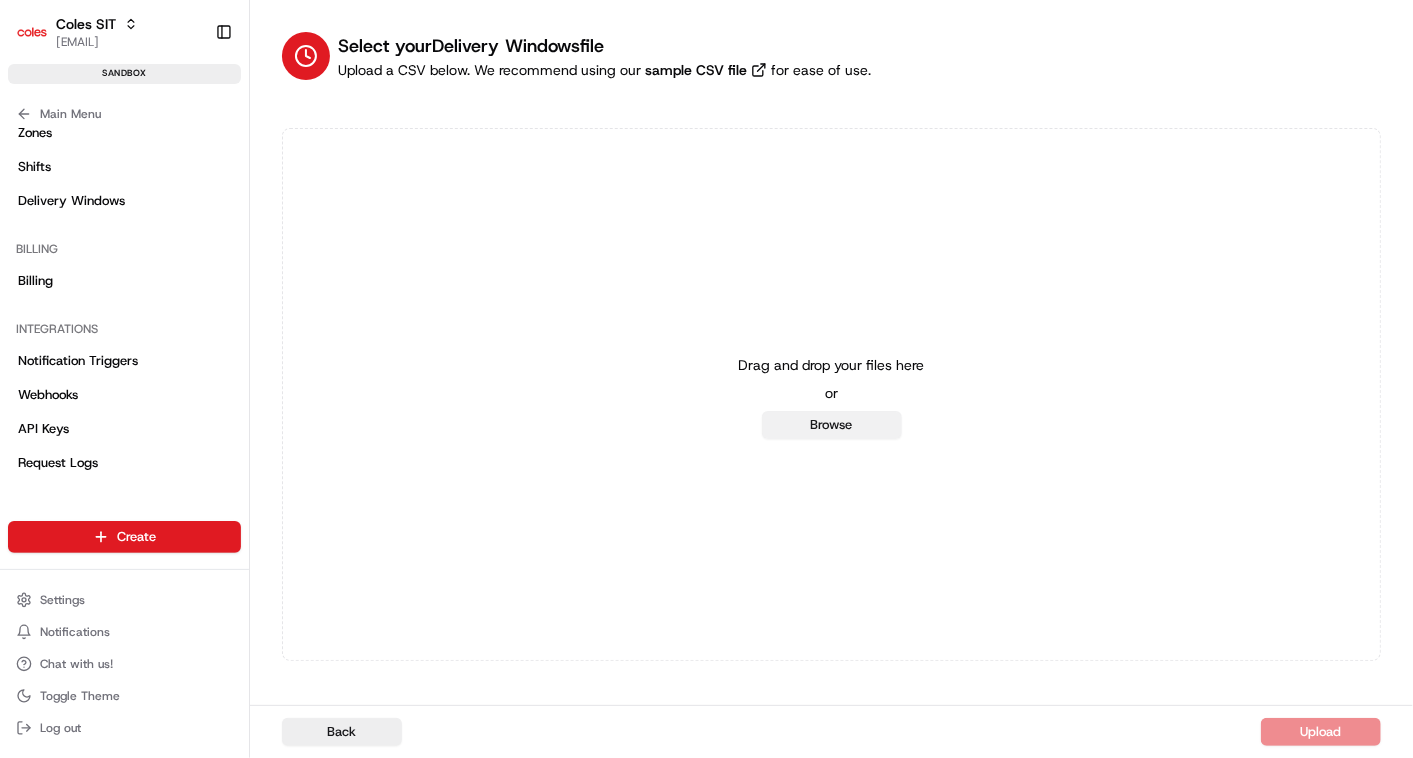 click on "Browse" at bounding box center [832, 425] 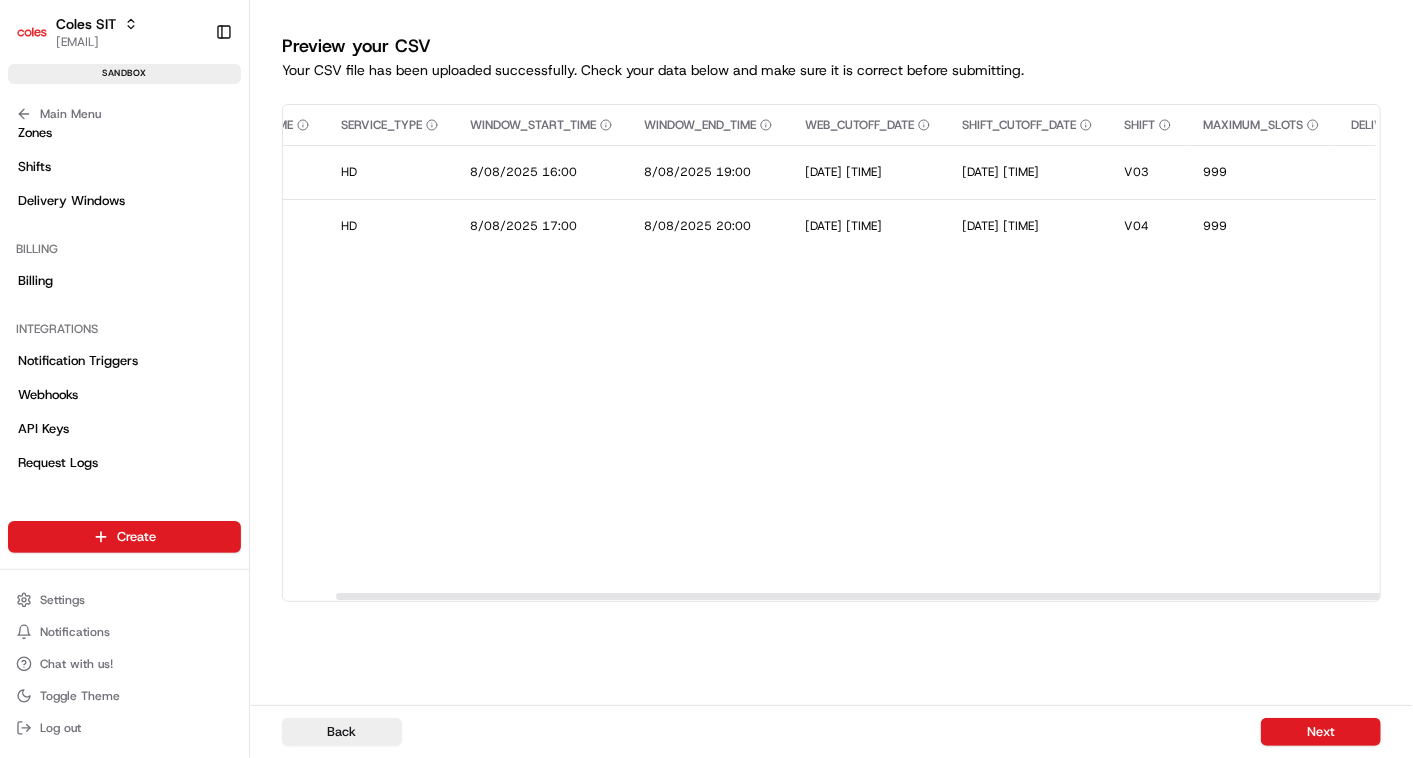 scroll, scrollTop: 0, scrollLeft: 215, axis: horizontal 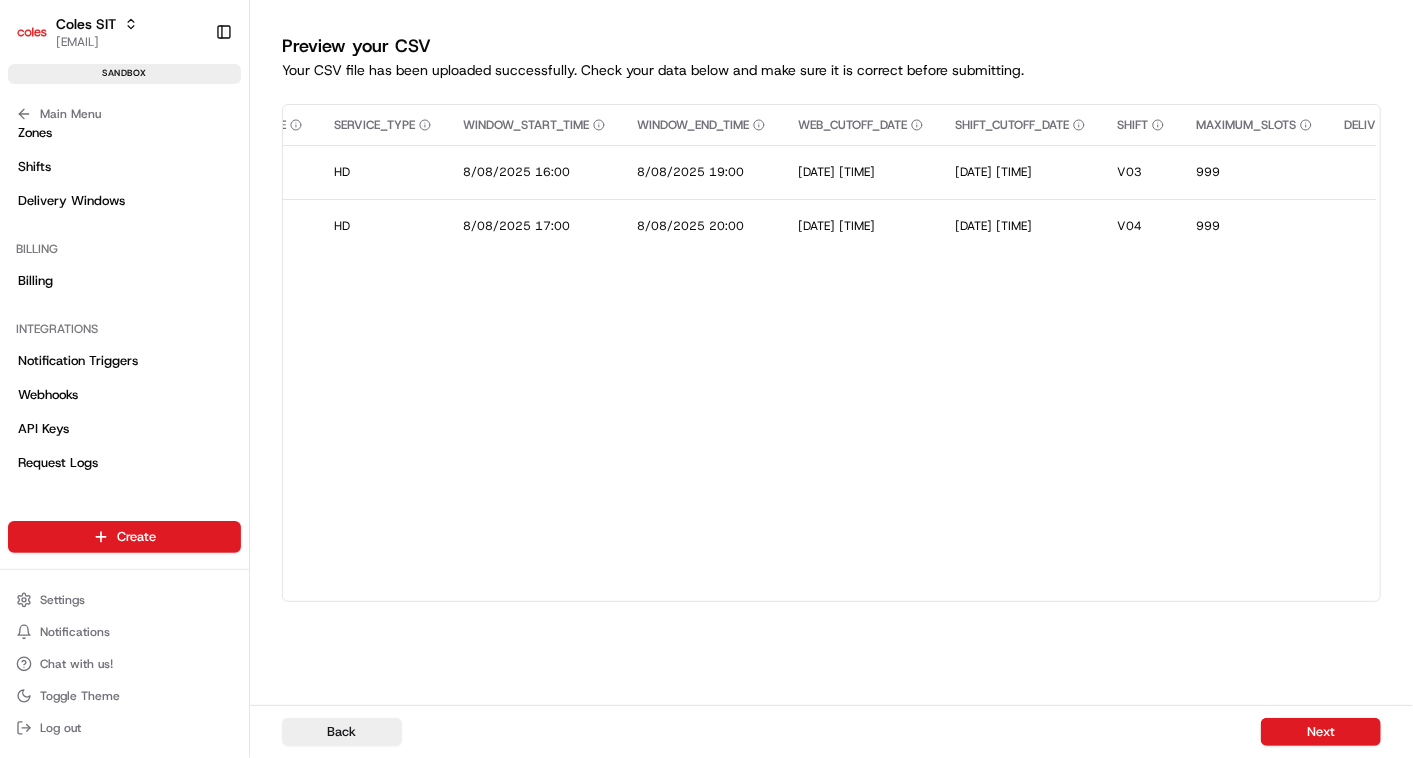 click on "Back Next" at bounding box center (831, 731) 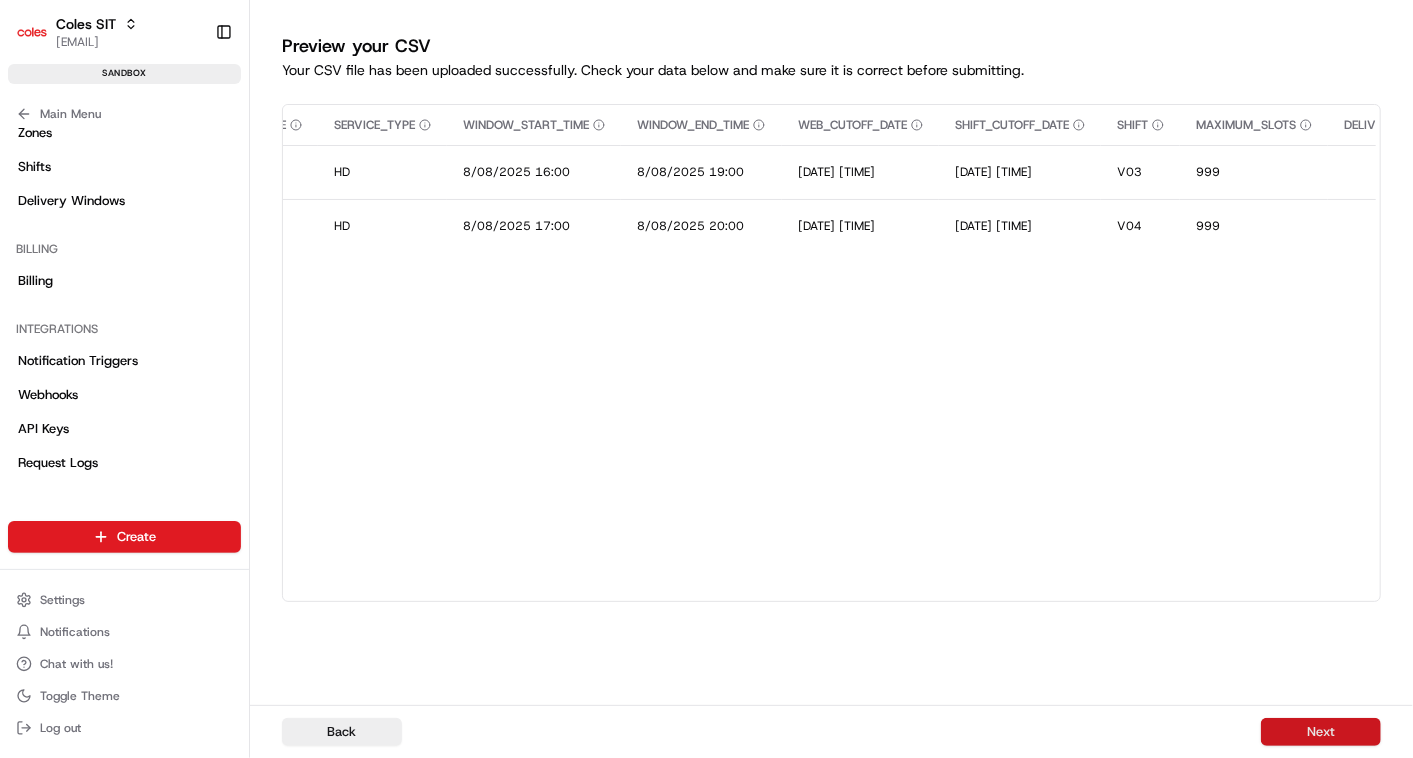 click on "Next" at bounding box center (1321, 732) 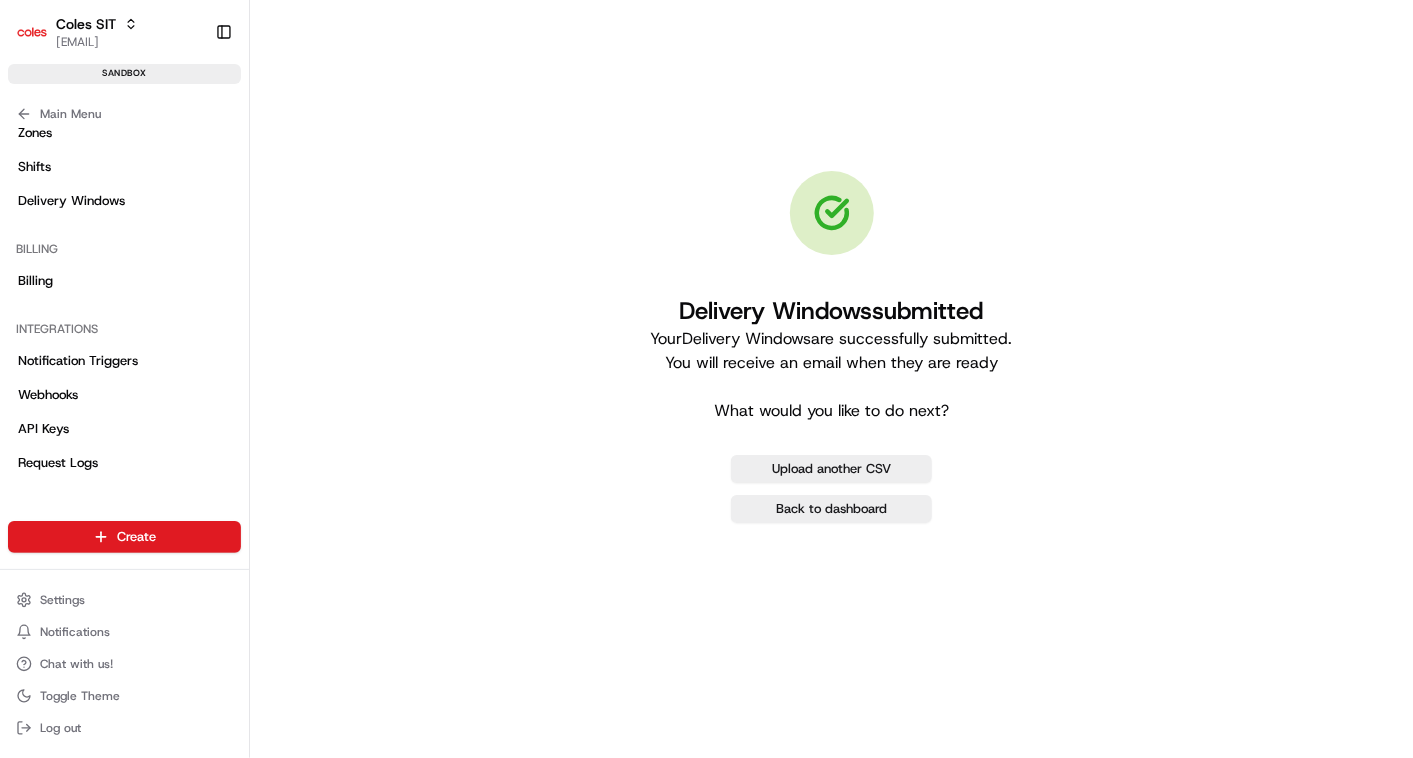 click on "Delivery Windows  submitted Your  Delivery Windows  are successfully submitted.  You will receive an email when they are ready    What would you like to do next? Upload another CSV Back to dashboard" at bounding box center (831, 379) 